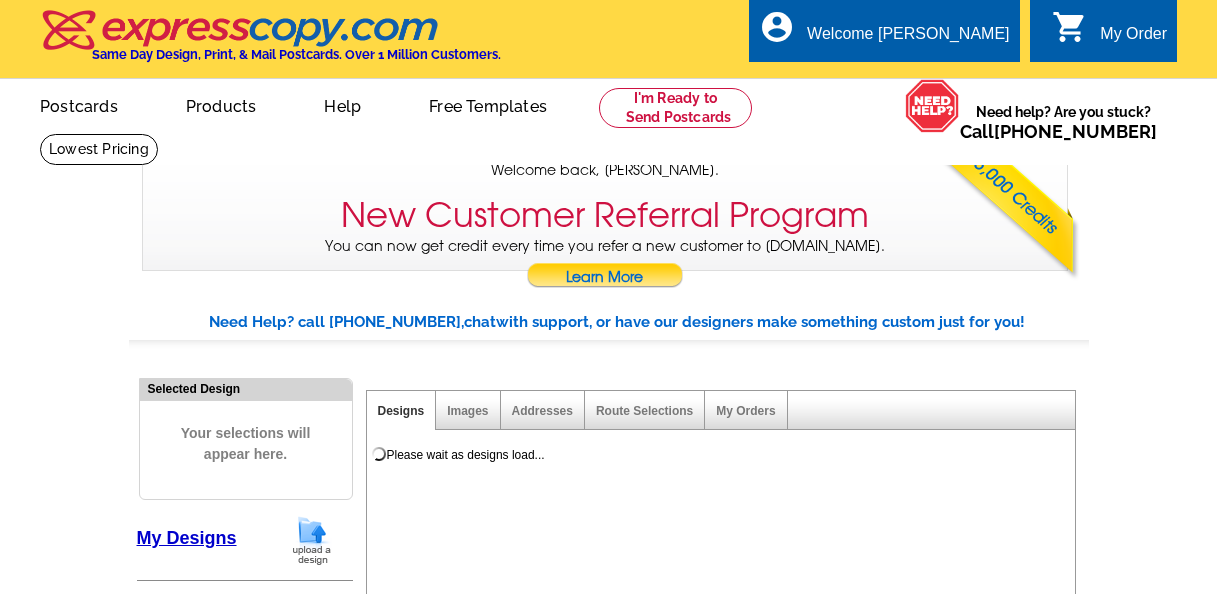 scroll, scrollTop: 0, scrollLeft: 0, axis: both 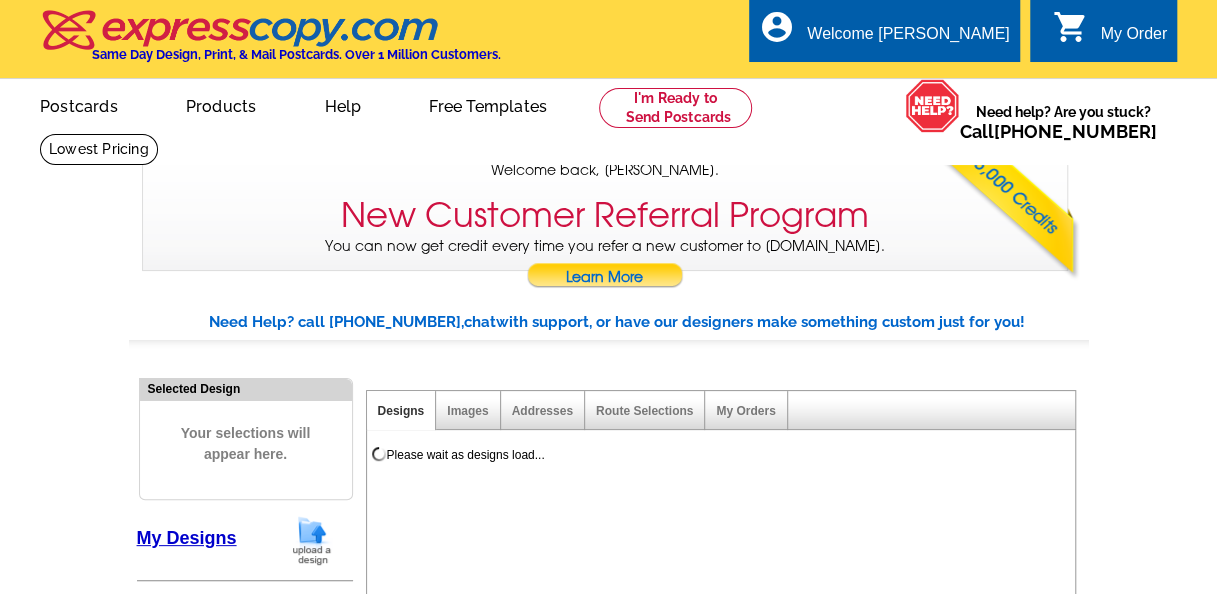 select on "785" 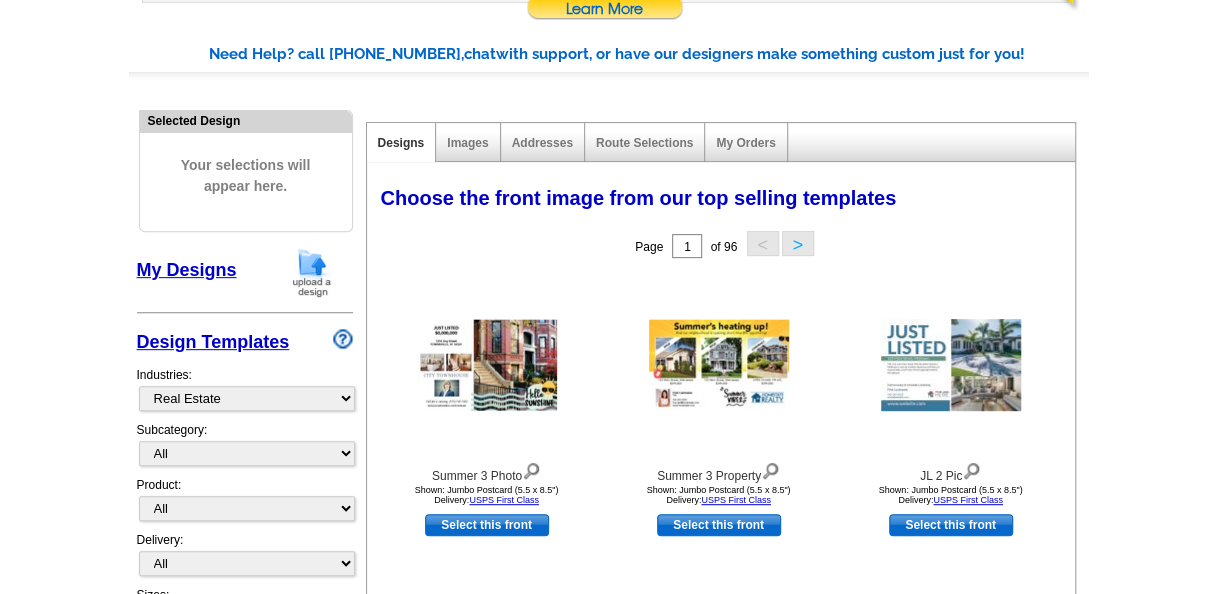 scroll, scrollTop: 400, scrollLeft: 0, axis: vertical 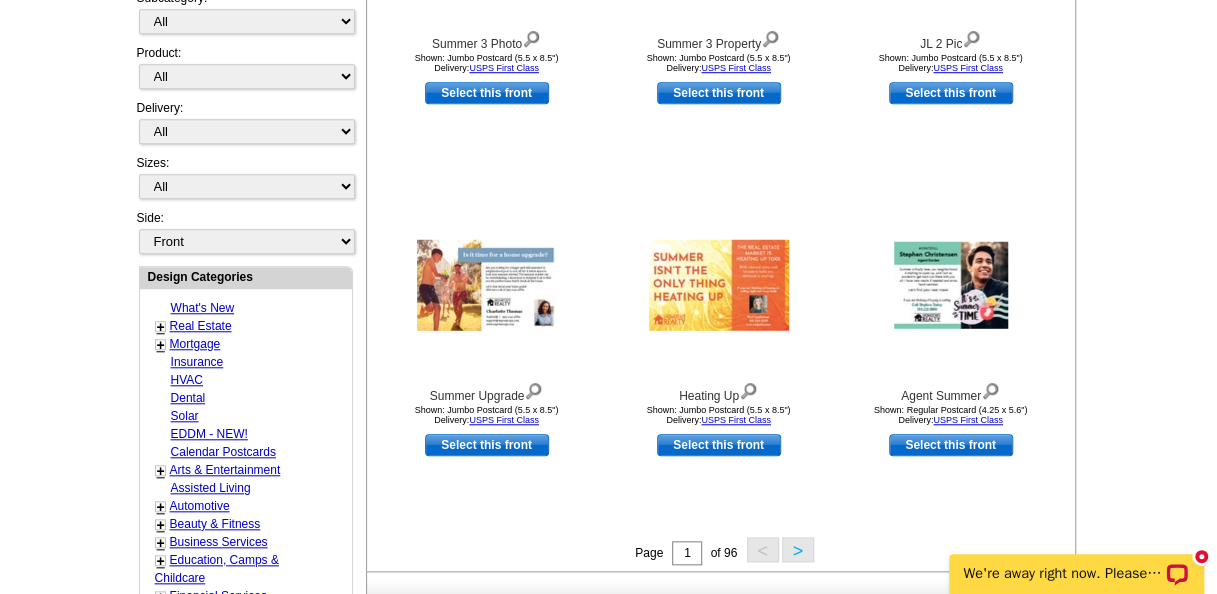 click on "Real Estate" at bounding box center (201, 326) 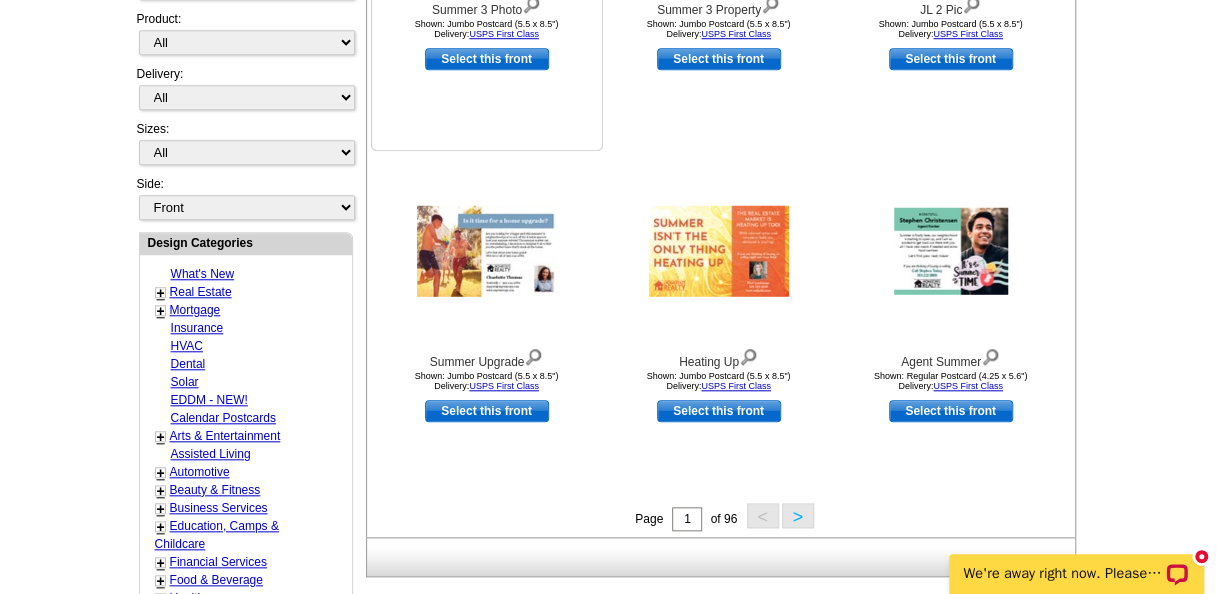 scroll, scrollTop: 843, scrollLeft: 0, axis: vertical 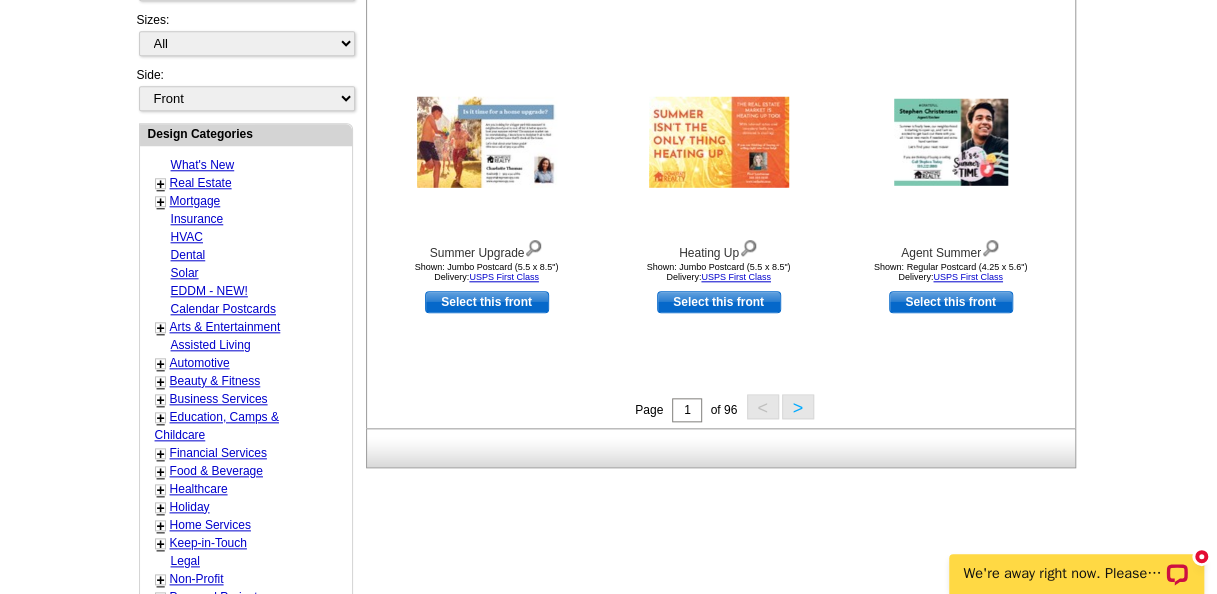 click on ">" at bounding box center (798, 406) 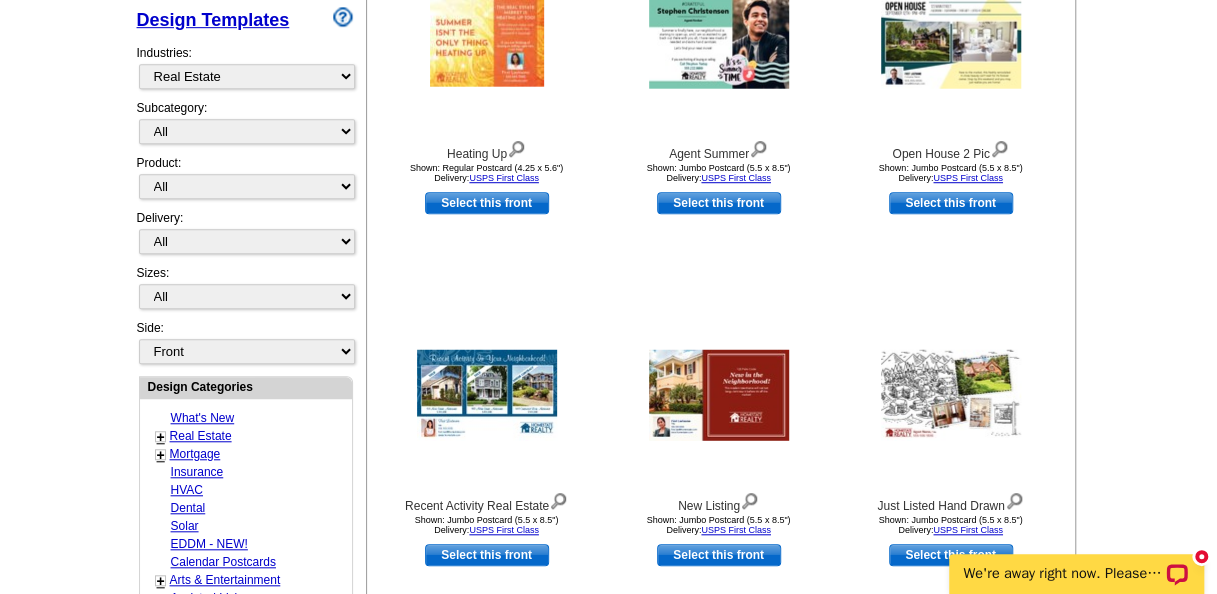 scroll, scrollTop: 543, scrollLeft: 0, axis: vertical 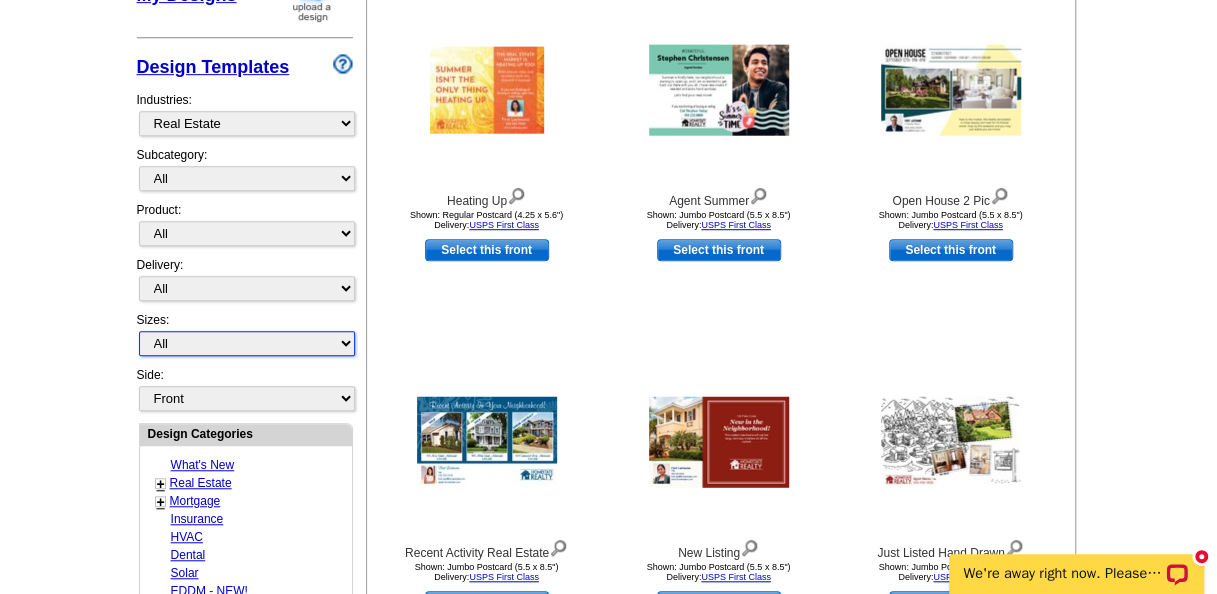 click on "All Jumbo Postcard (5.5" x 8.5") Regular Postcard (4.25" x 5.6") Panoramic Postcard (5.75" x 11.25") Giant Postcard (8.5" x 11") EDDM Postcard (6.125" x 8.25") Business Card (3.5" x 2") Letter Flyer (8.5" x 11") Tabloid Flyer (11" x 17") Greeting Card (4.5" x 6") Greeting Card - Large (8.5" x 5.5") Door Hanger (4" x 11")" at bounding box center (247, 343) 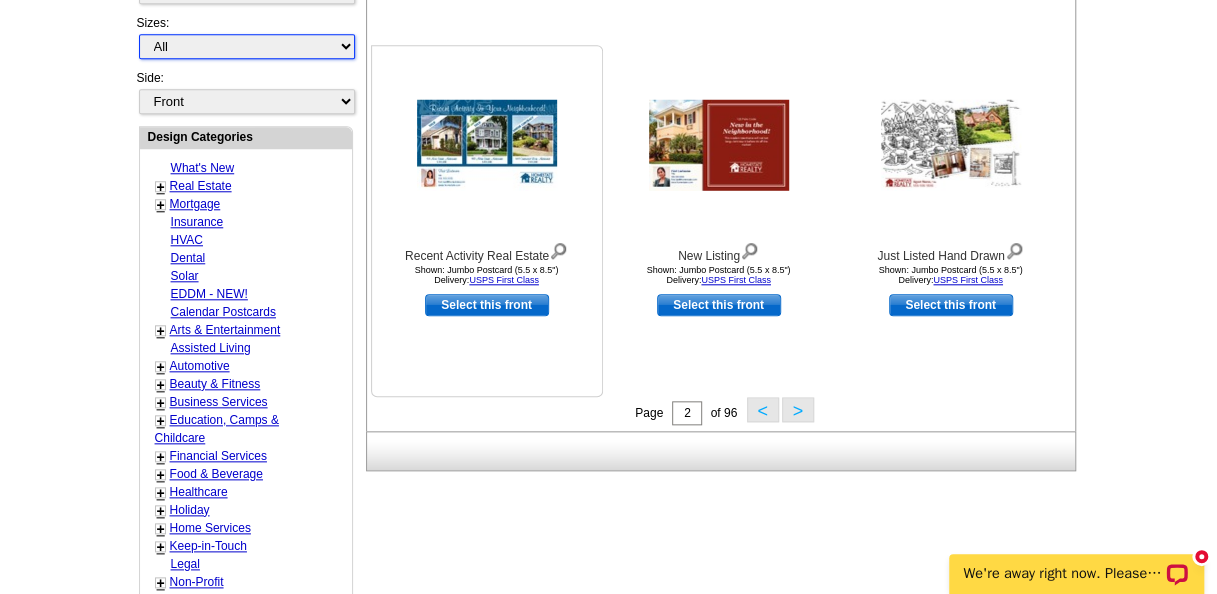 scroll, scrollTop: 843, scrollLeft: 0, axis: vertical 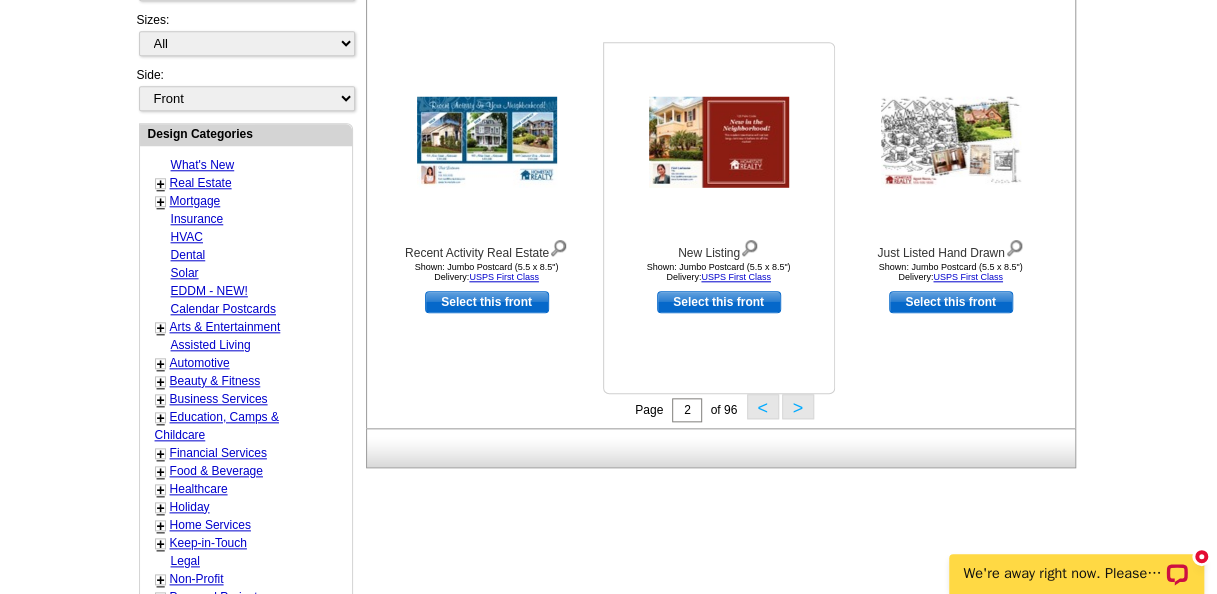 click on "Select this front" at bounding box center (719, 302) 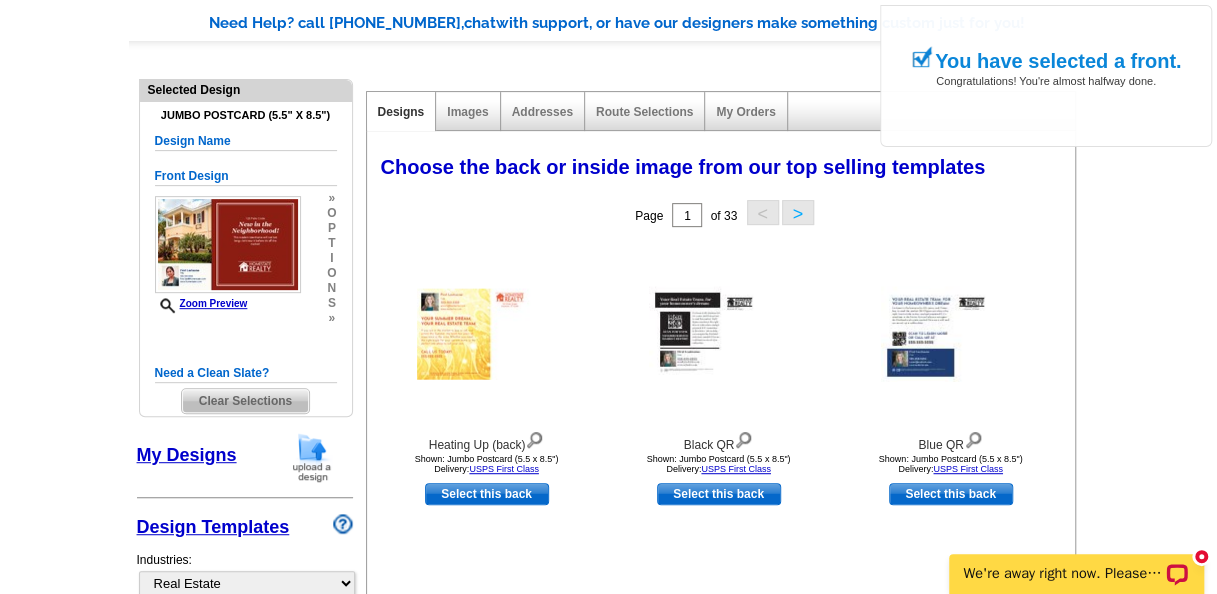 scroll, scrollTop: 300, scrollLeft: 0, axis: vertical 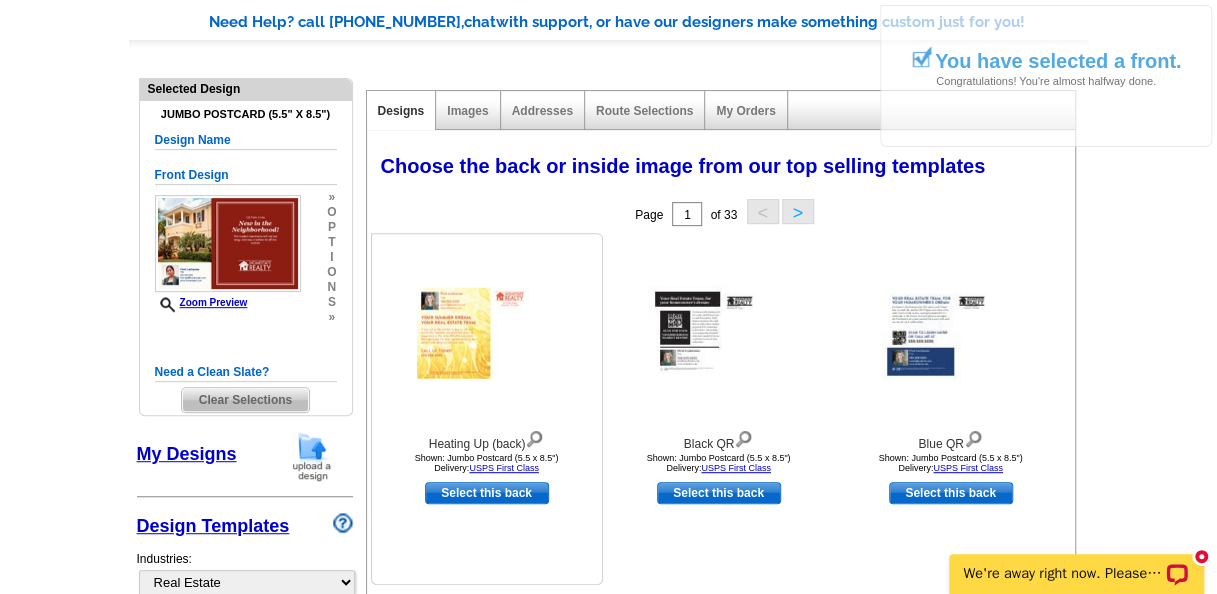 click on "Select this back" at bounding box center [487, 493] 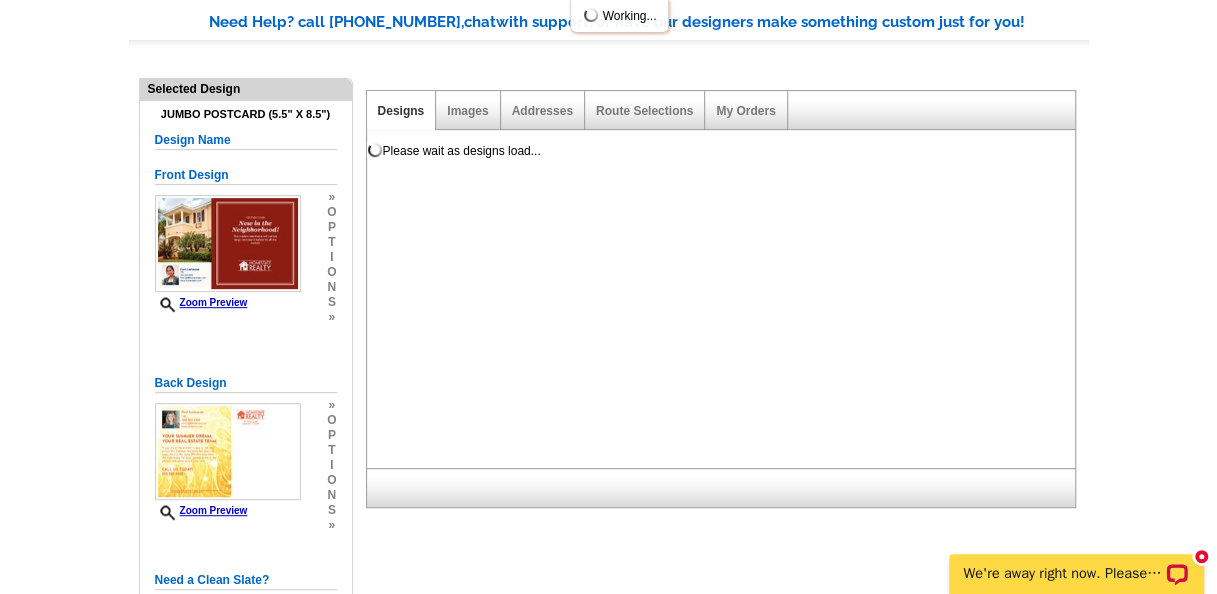 scroll, scrollTop: 0, scrollLeft: 0, axis: both 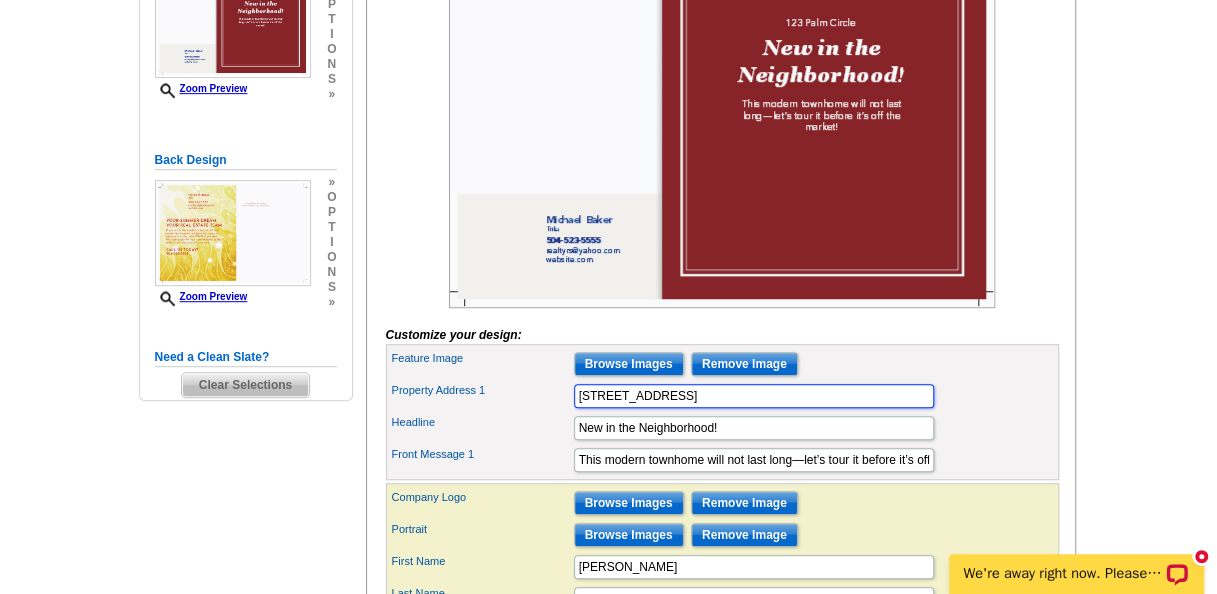 click on "123 Palm Circle" at bounding box center [754, 396] 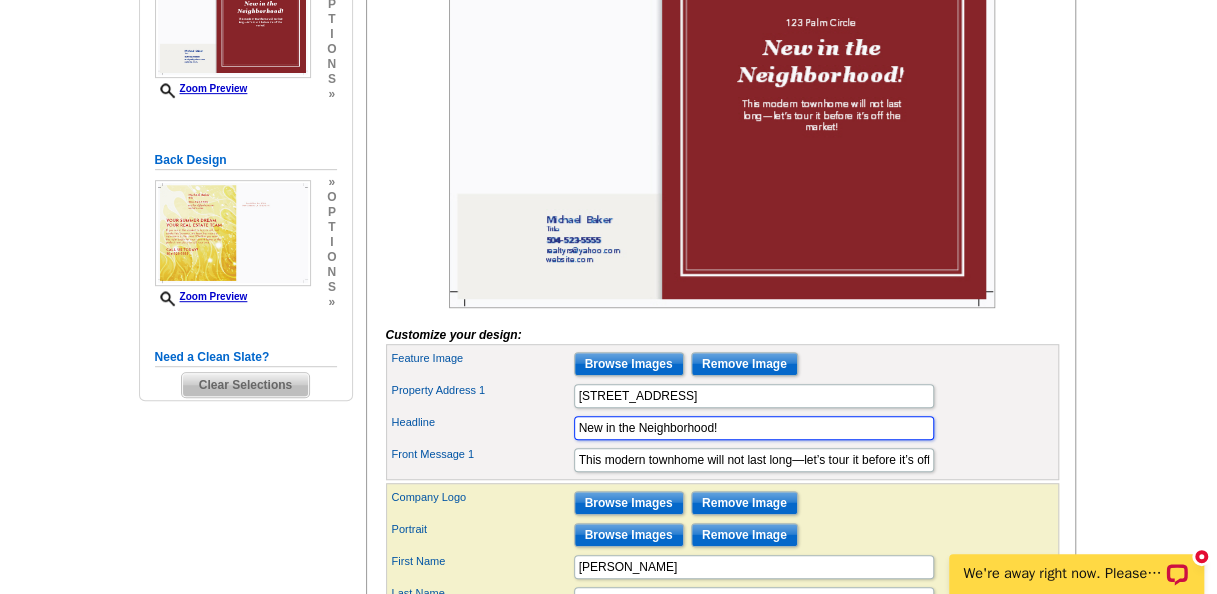 click on "New in the Neighborhood!" at bounding box center (754, 428) 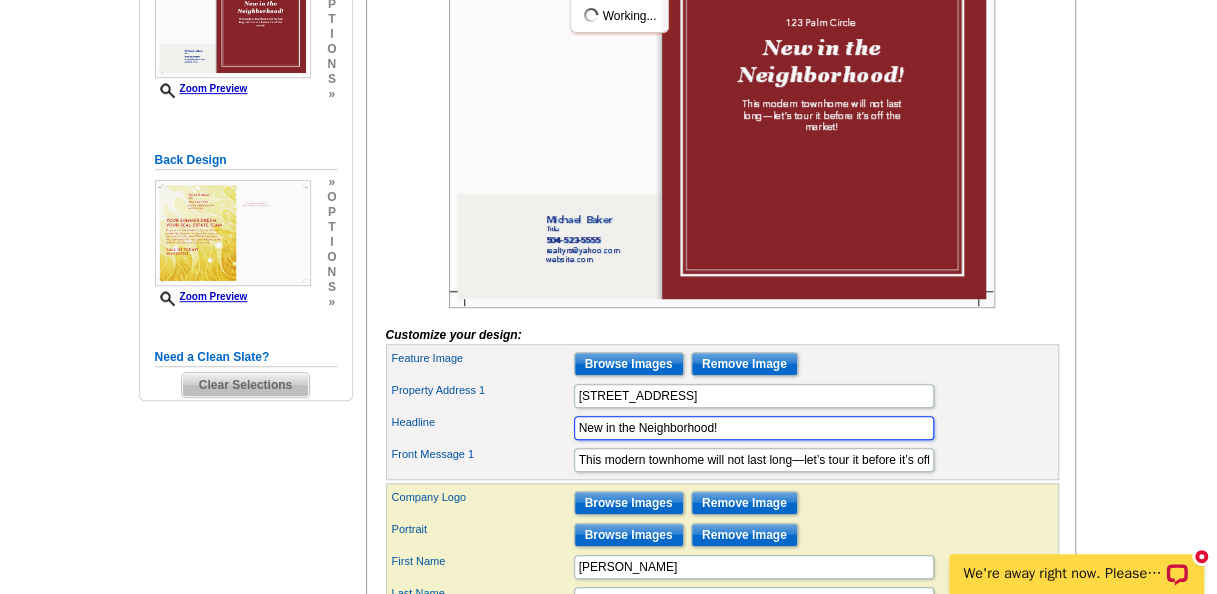 click on "New in the Neighborhood!" at bounding box center (754, 428) 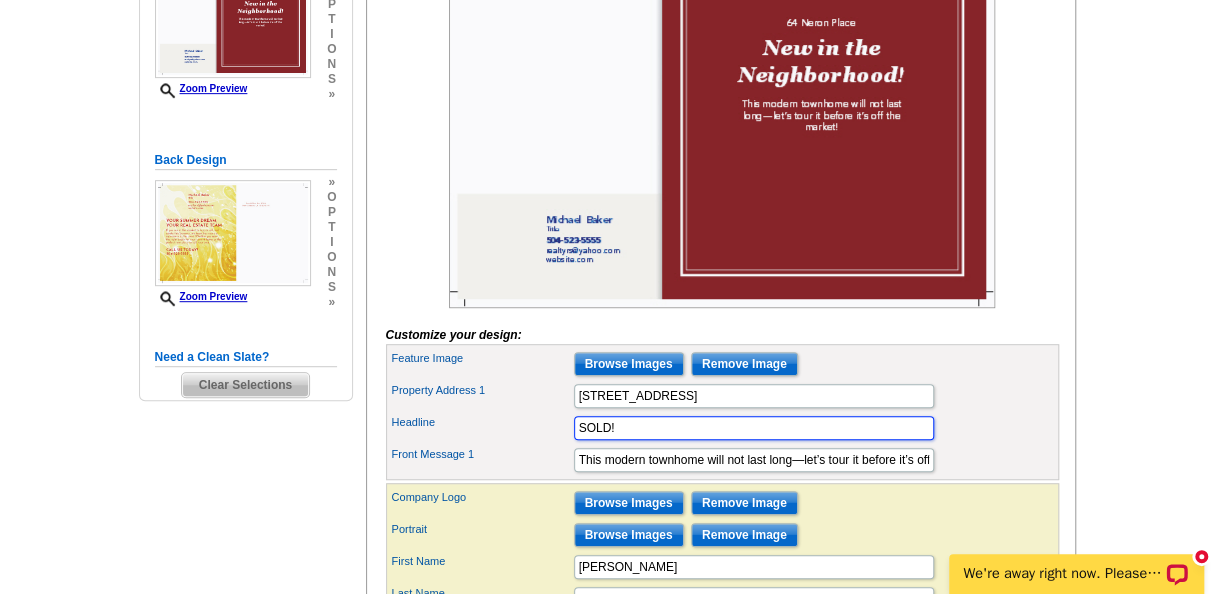 type on "SOLD!" 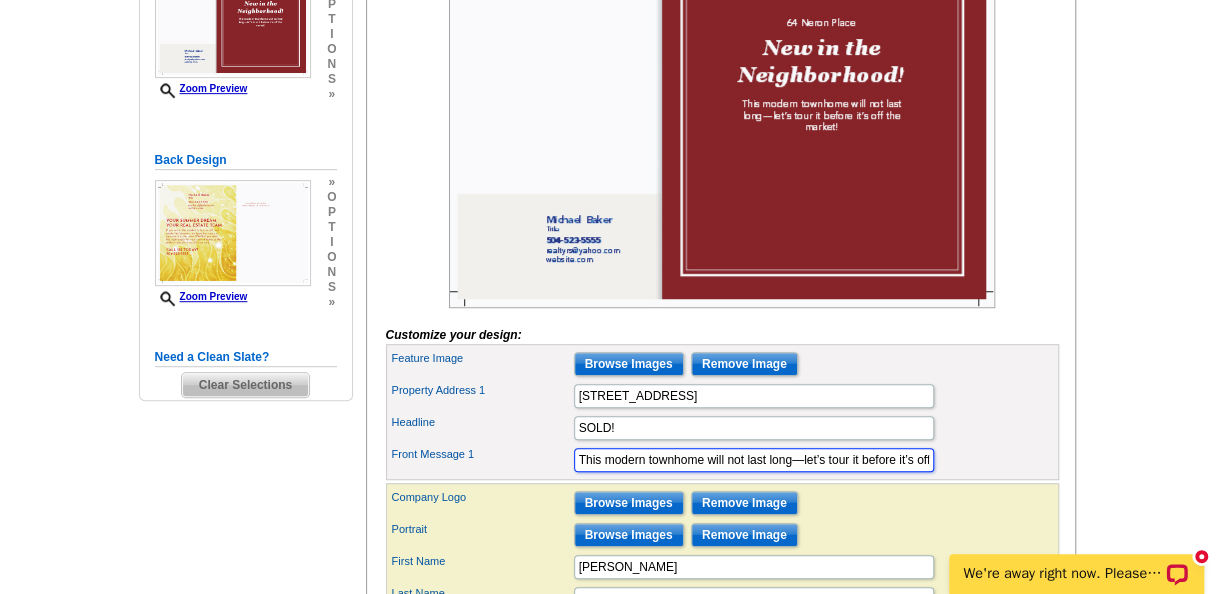 click on "This modern townhome will not last long—let’s tour it before it’s off the market!" at bounding box center [754, 460] 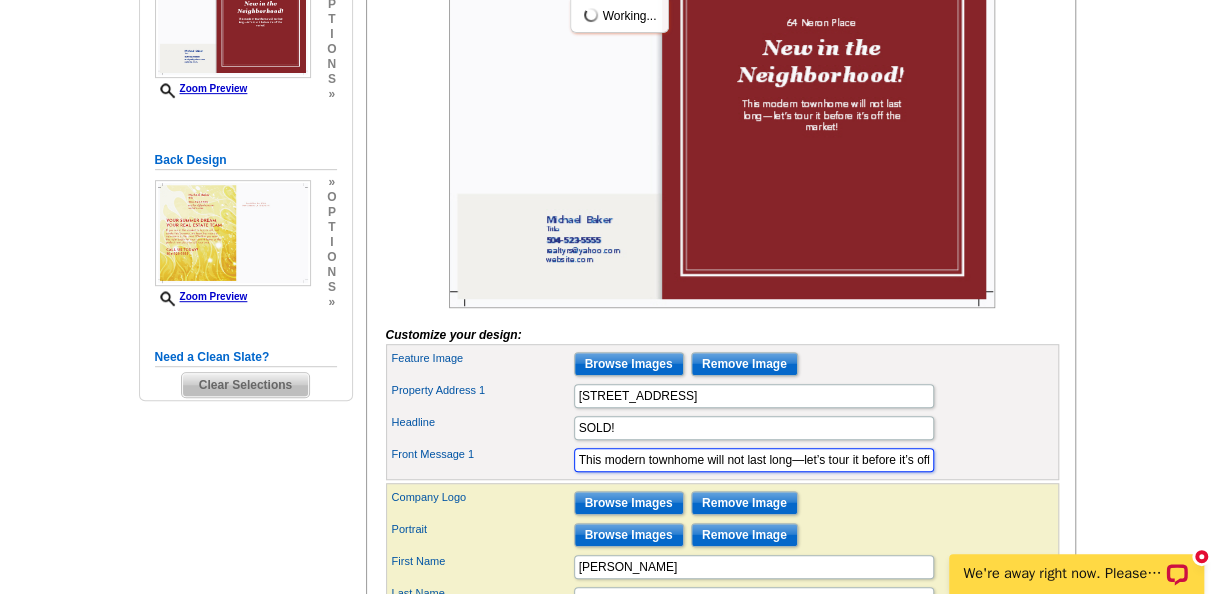 click on "This modern townhome will not last long—let’s tour it before it’s off the market!" at bounding box center [754, 460] 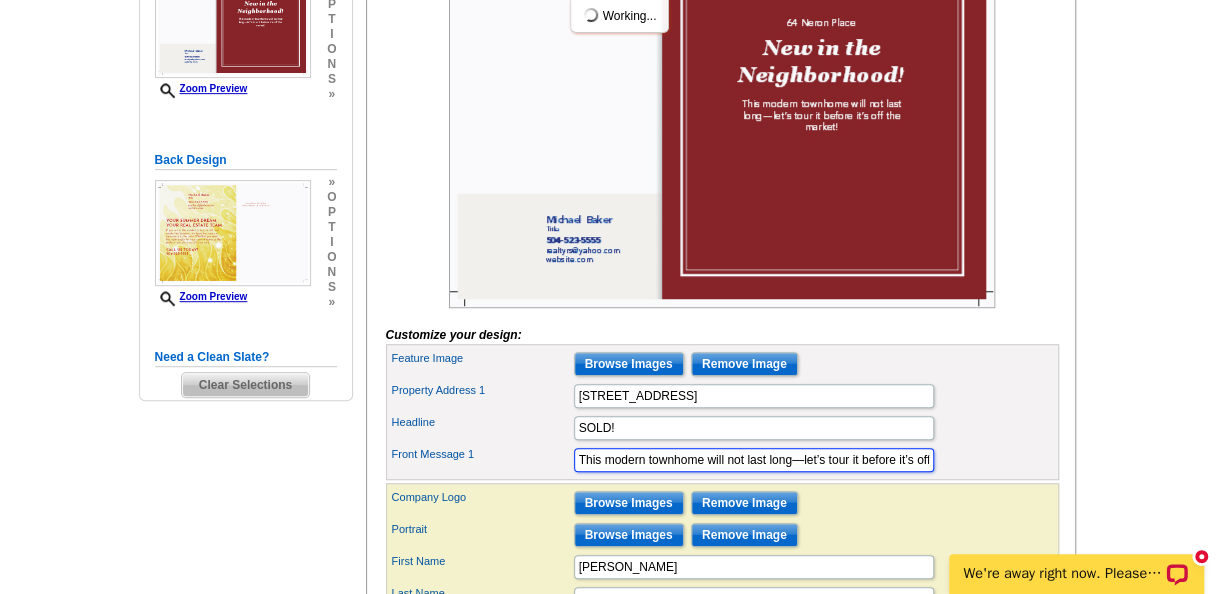 click on "This modern townhome will not last long—let’s tour it before it’s off the market!" at bounding box center [754, 460] 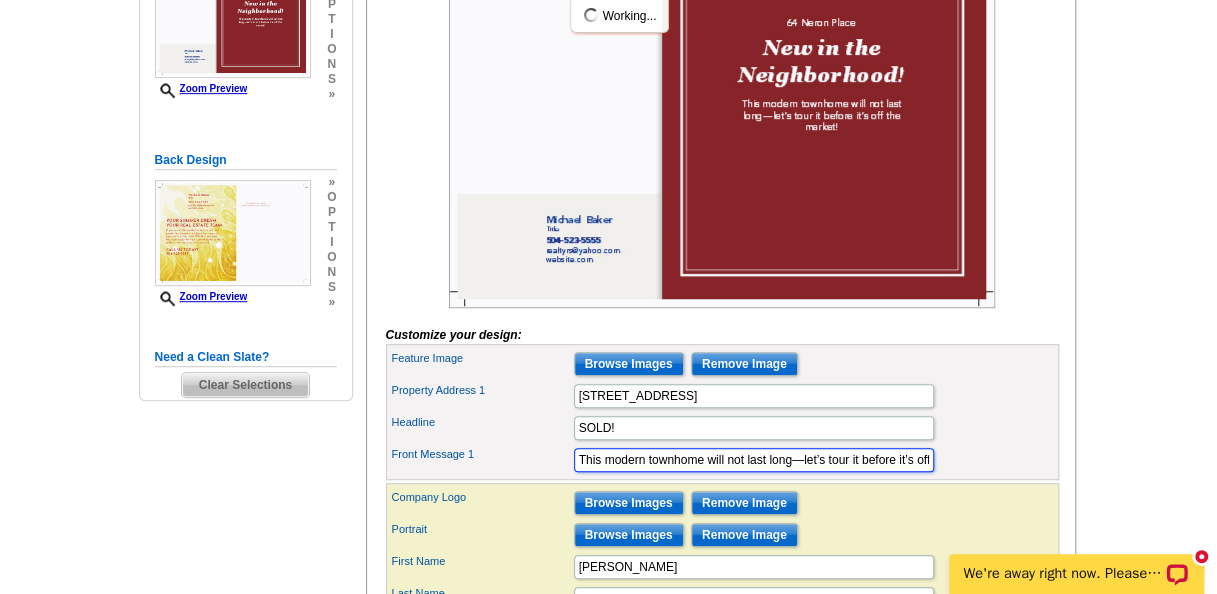 click on "This modern townhome will not last long—let’s tour it before it’s off the market!" at bounding box center [754, 460] 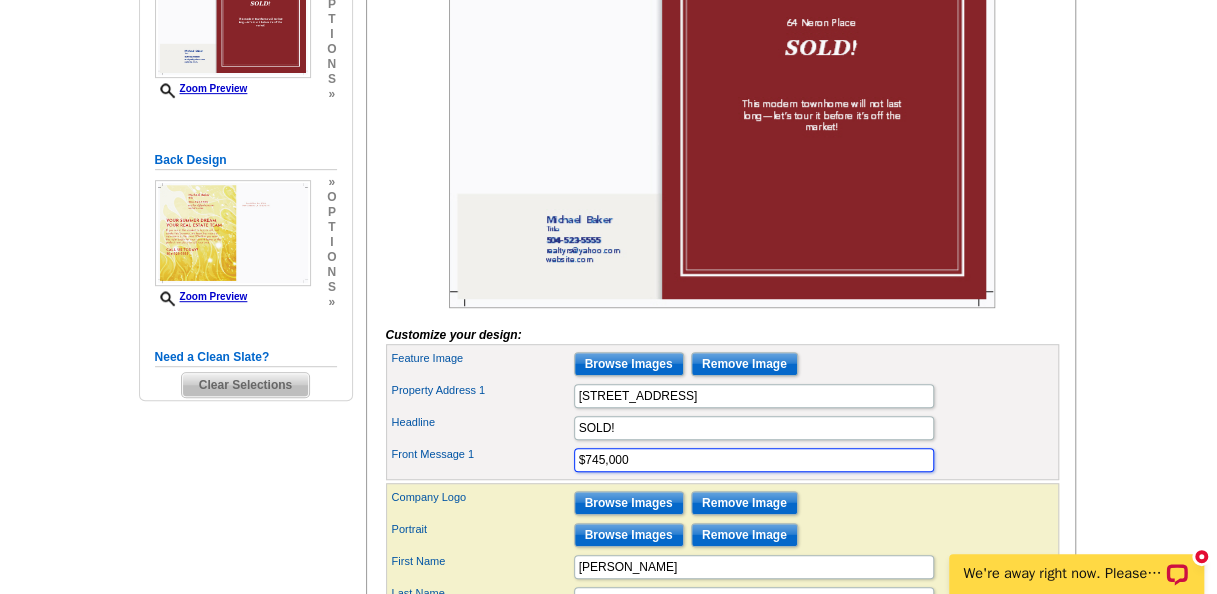 type on "$745,000" 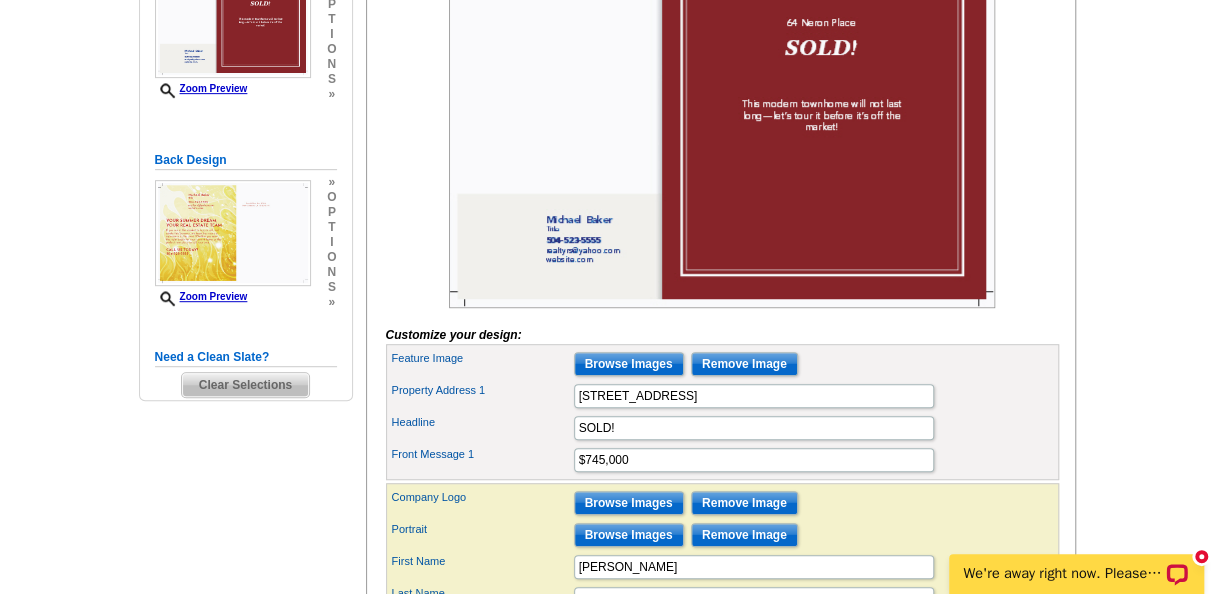 click on "Property Address 1
64 Neron Place" at bounding box center (722, 396) 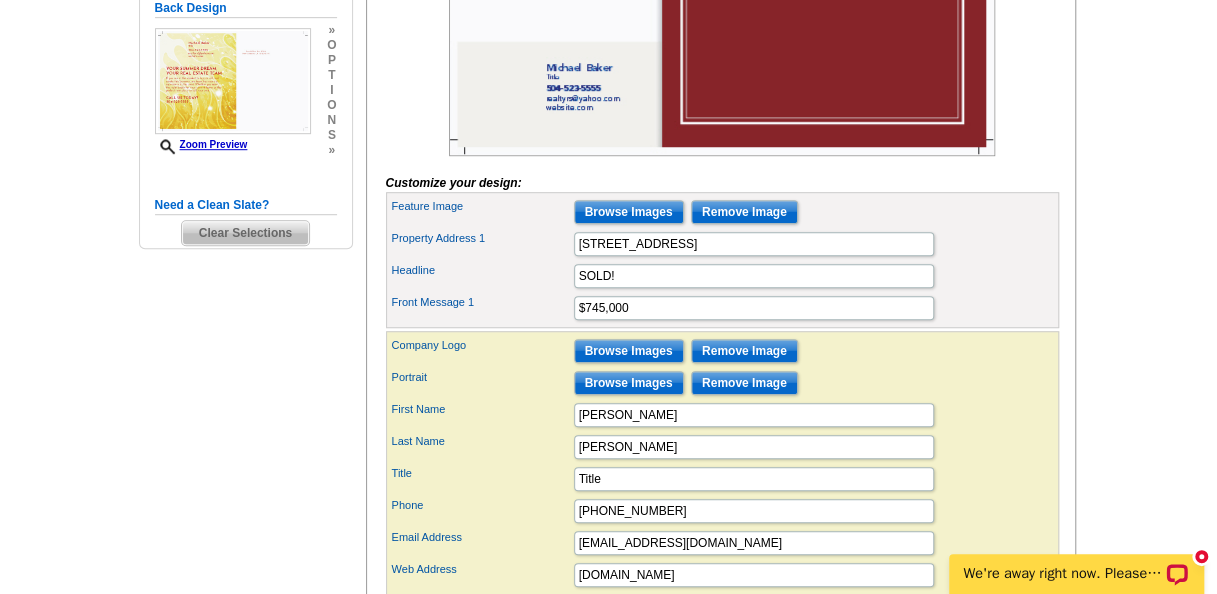 scroll, scrollTop: 600, scrollLeft: 0, axis: vertical 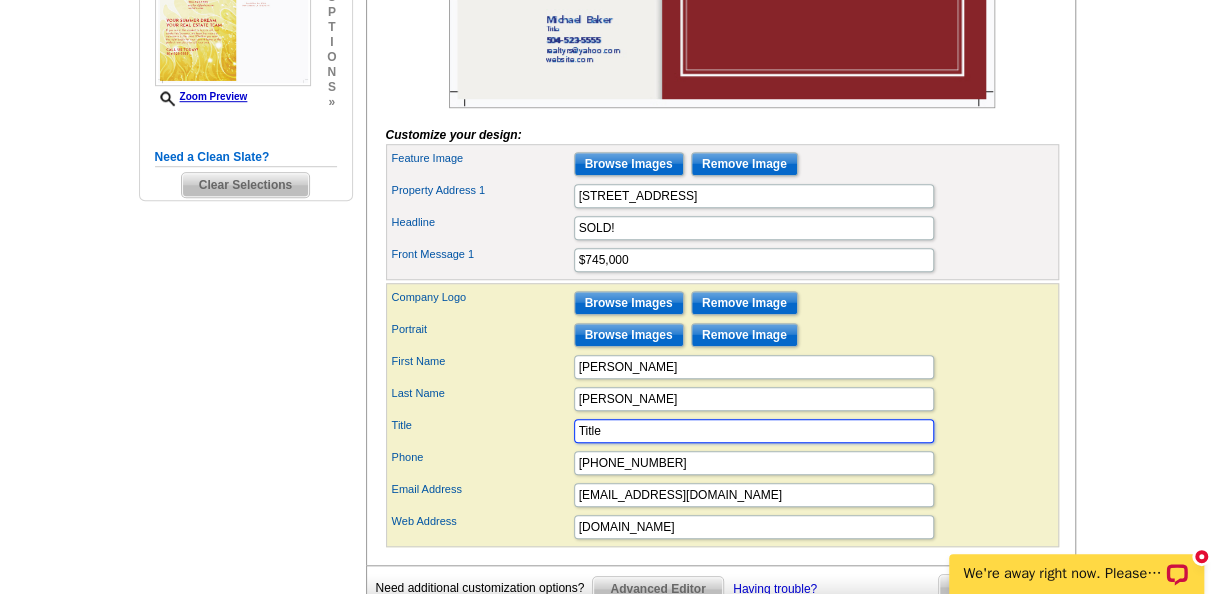 click on "Title" at bounding box center [754, 431] 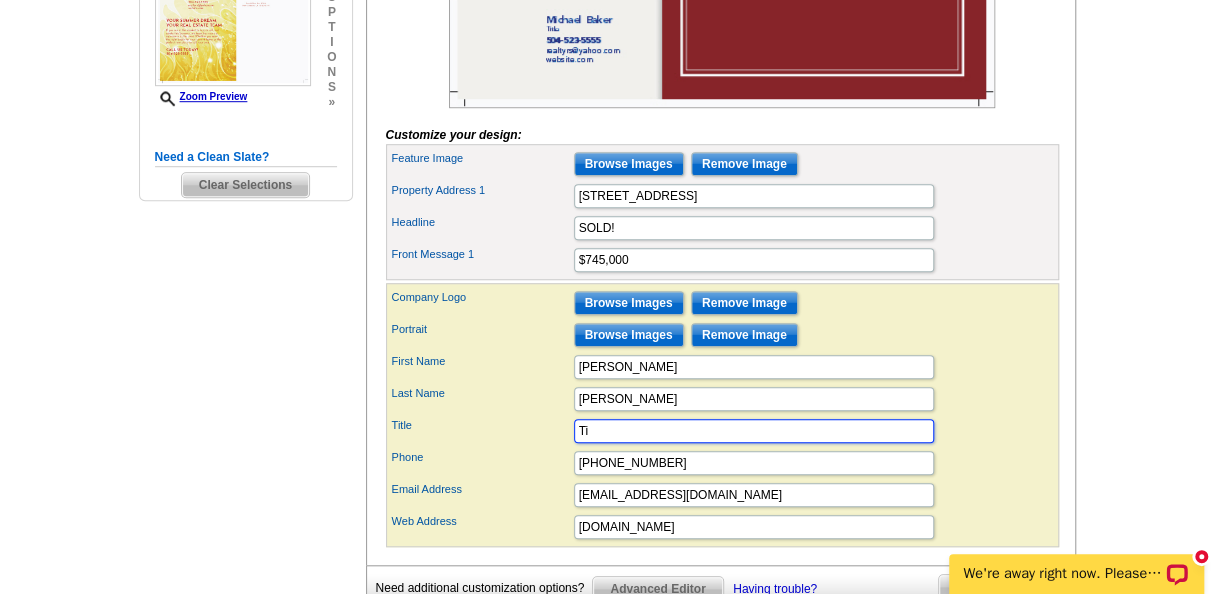 type on "T" 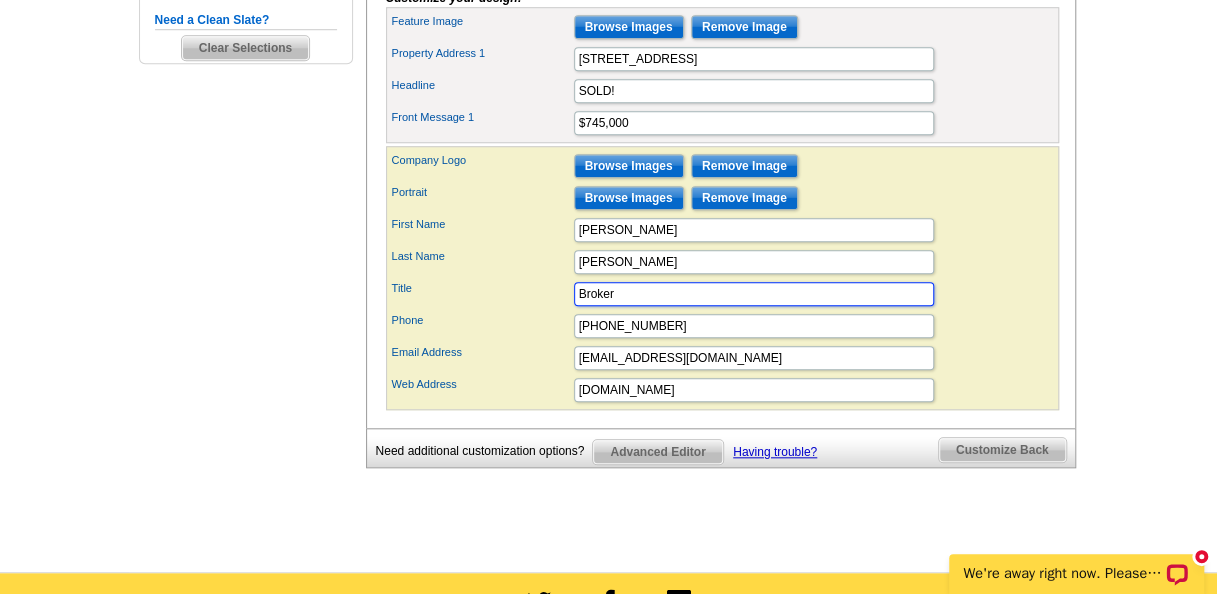 scroll, scrollTop: 800, scrollLeft: 0, axis: vertical 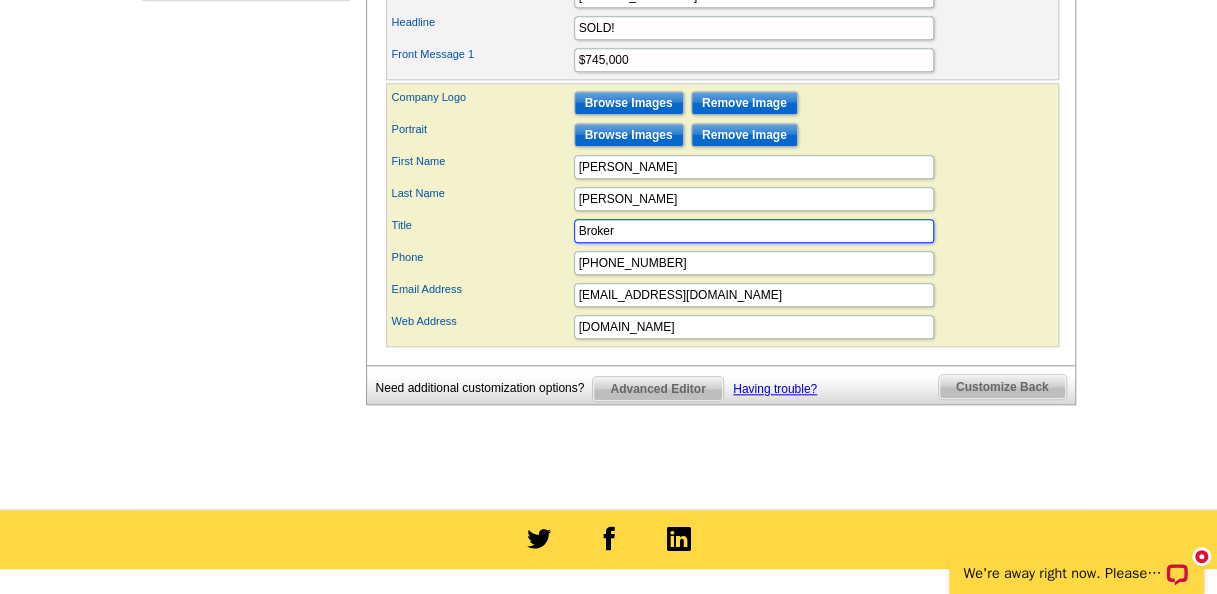 type on "Broker" 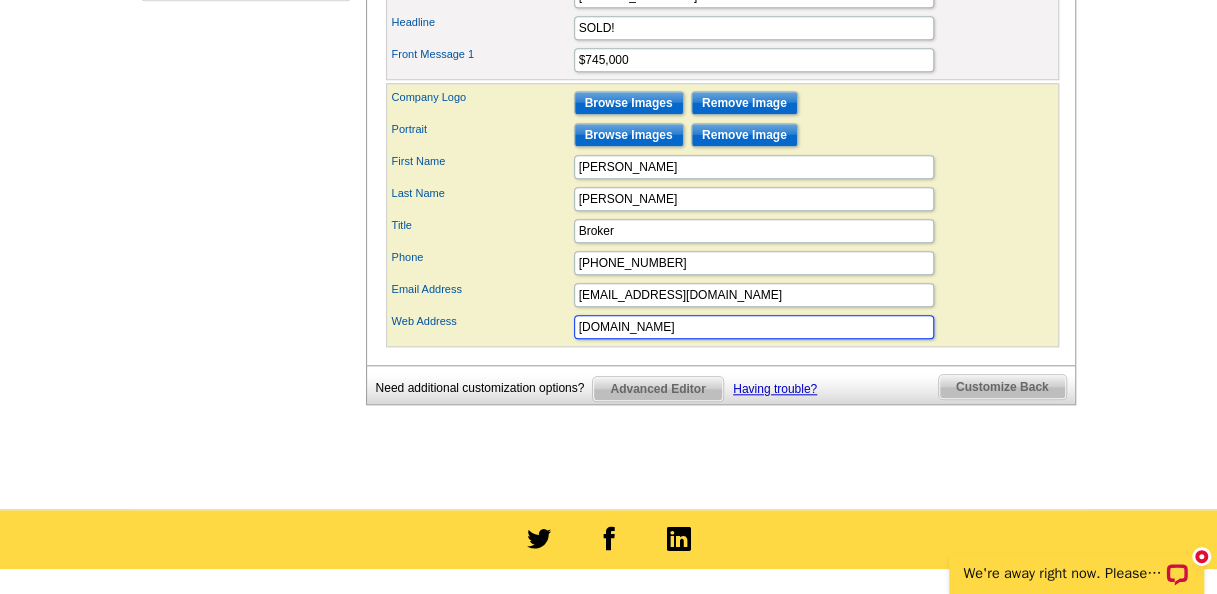 click on "website.com" at bounding box center [754, 327] 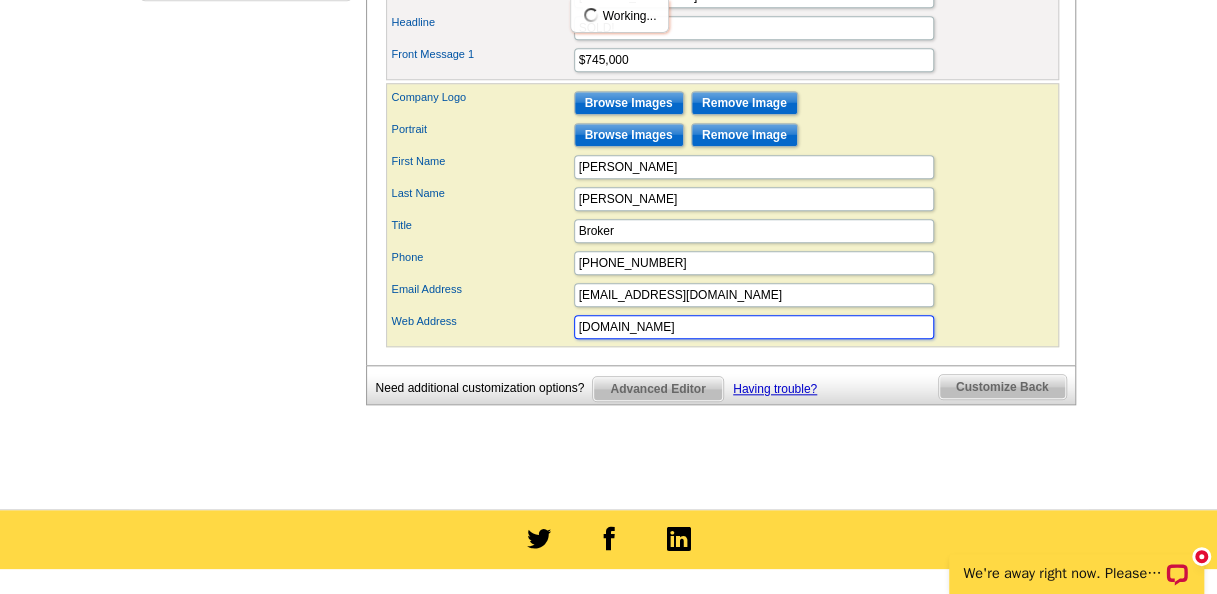 click on "website.com" at bounding box center (754, 327) 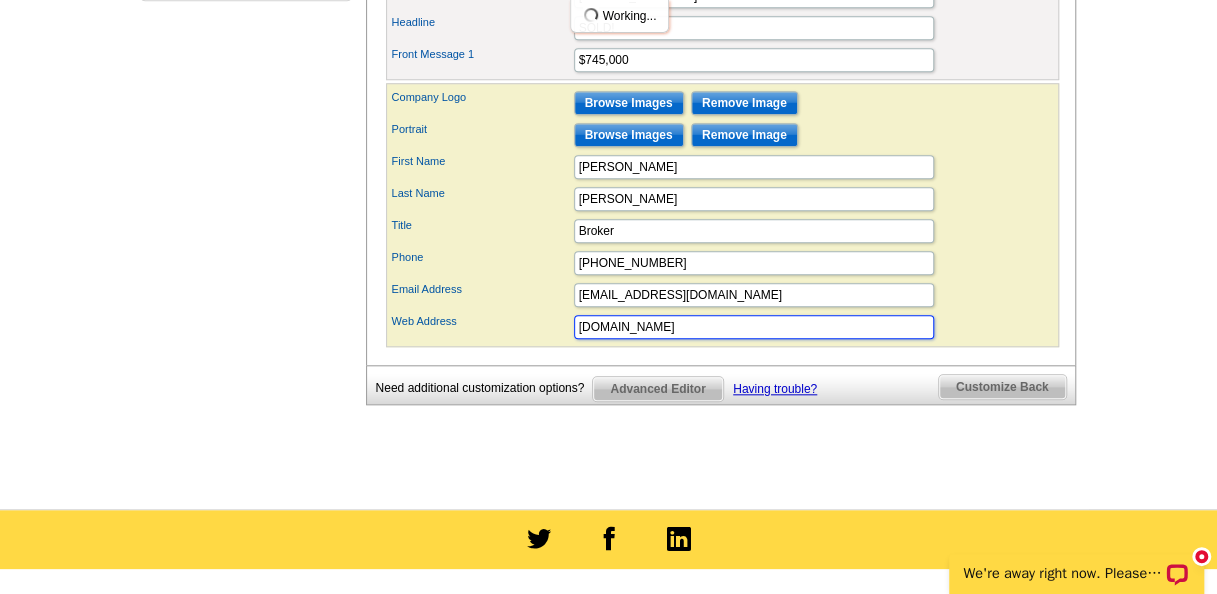 click on "website.com" at bounding box center [754, 327] 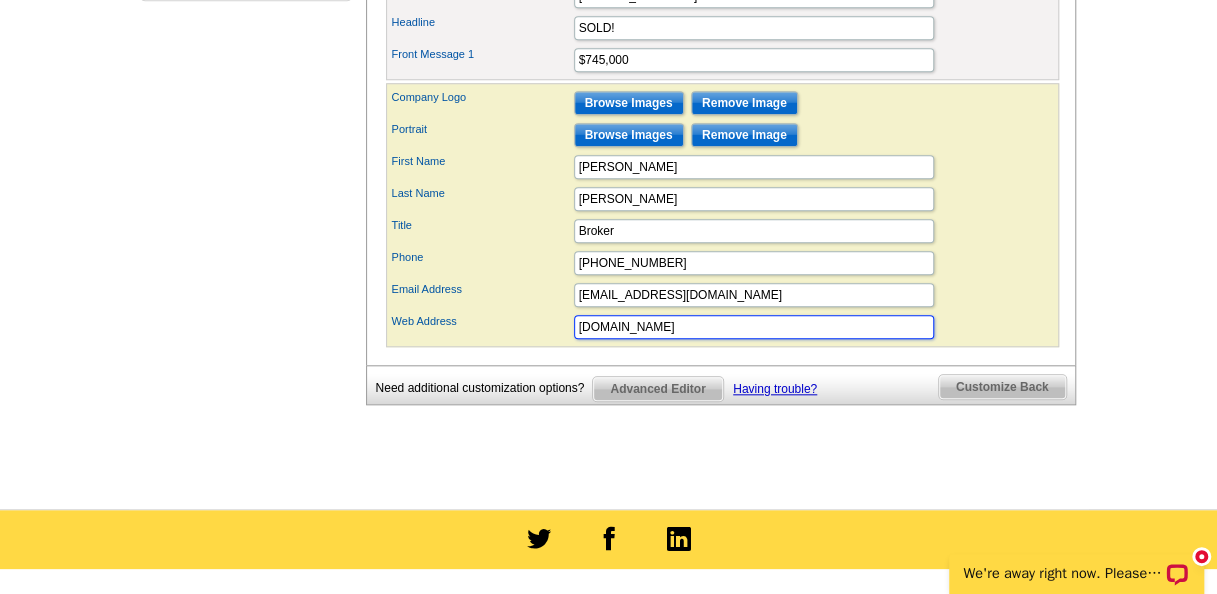 type on "www.rrinola.com" 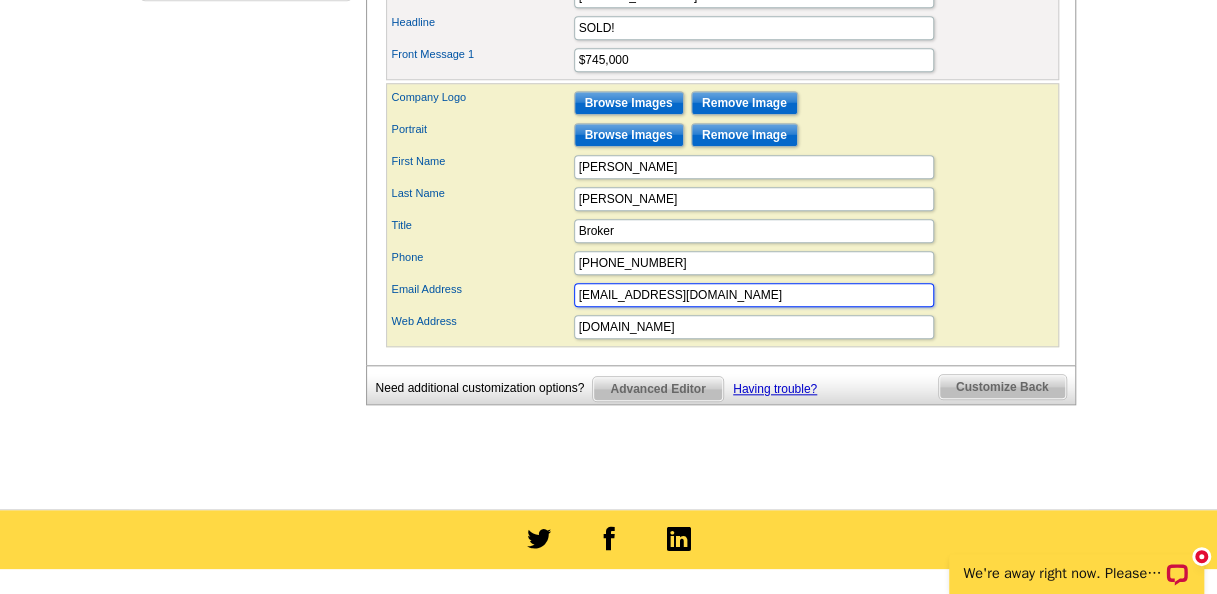 click on "realtyrs@yahoo.com" at bounding box center [754, 295] 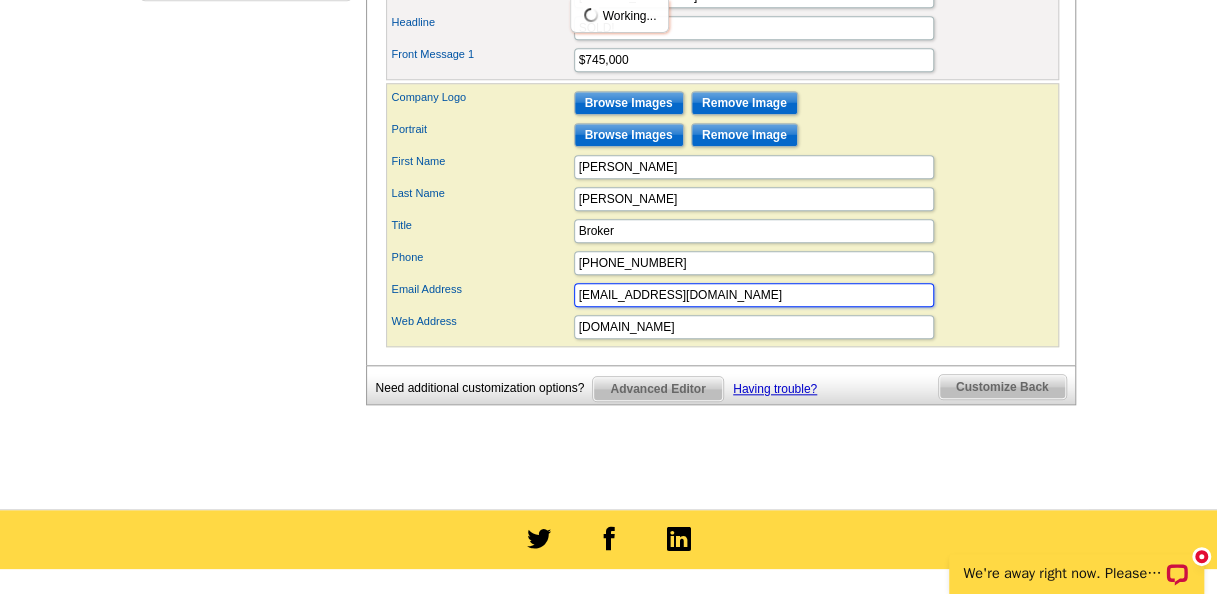 click on "realtyrs@yahoo.com" at bounding box center (754, 295) 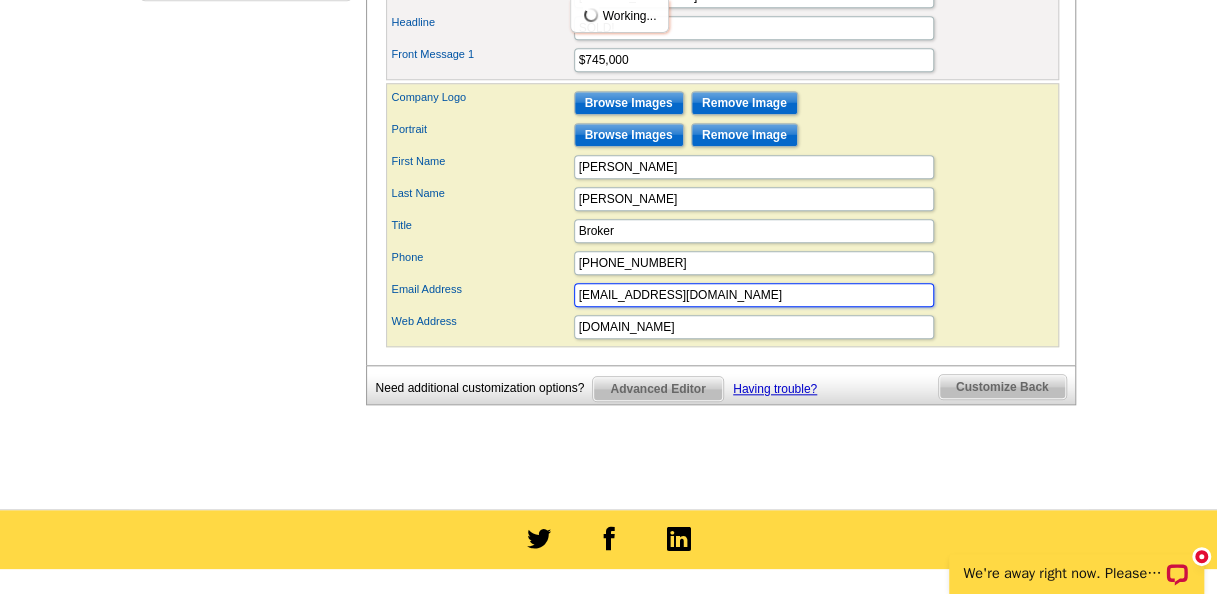 click on "realtyrs@yahoo.com" at bounding box center (754, 295) 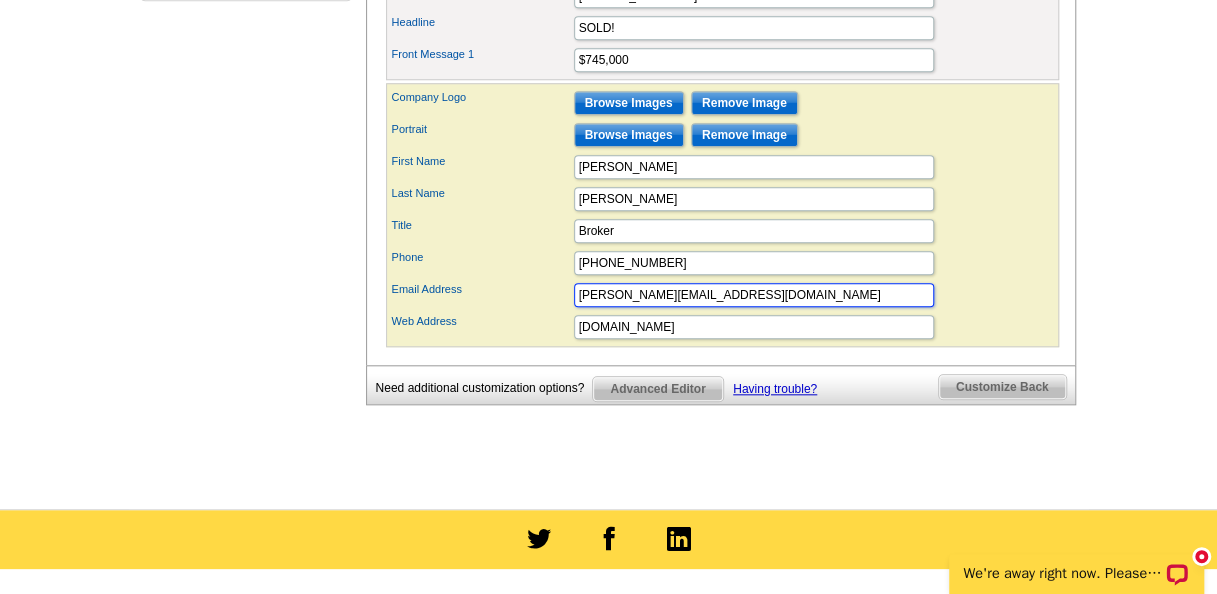 type on "michael@rrinola.com" 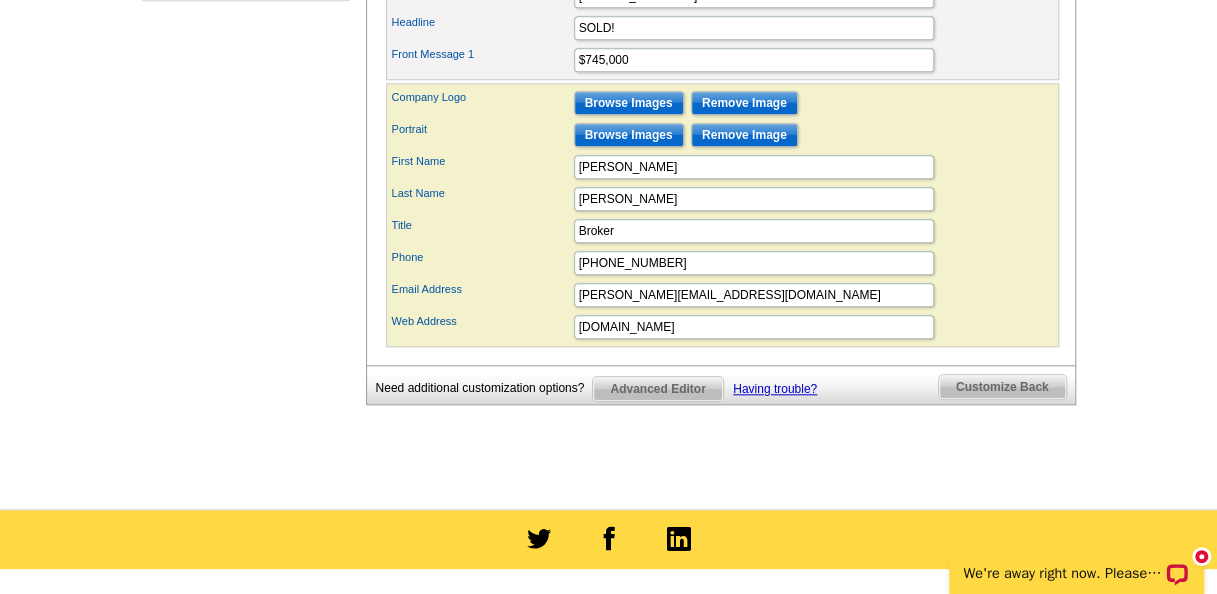 click on "Phone
504-523-5555" at bounding box center (722, 263) 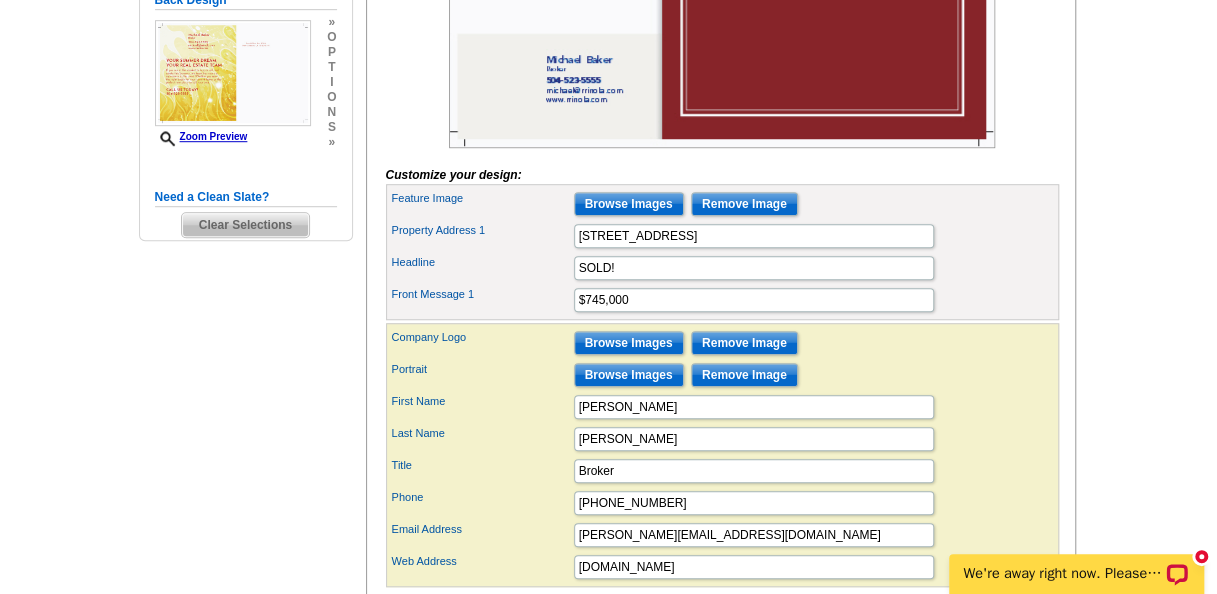 scroll, scrollTop: 600, scrollLeft: 0, axis: vertical 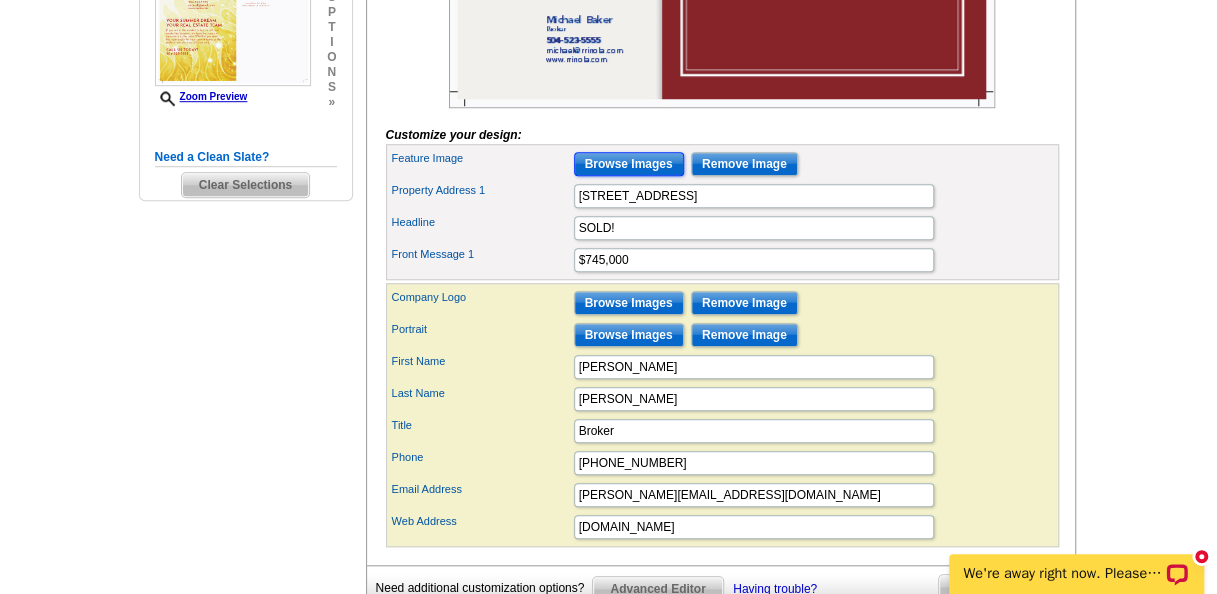 click on "Browse Images" at bounding box center (629, 164) 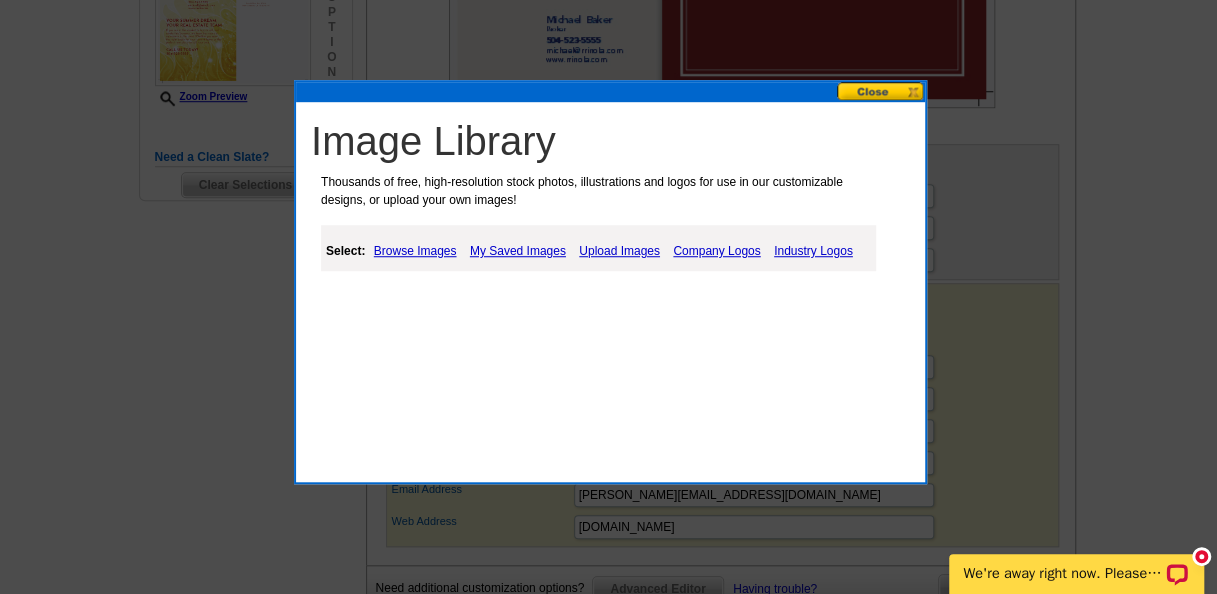 click on "Upload Images" at bounding box center (619, 251) 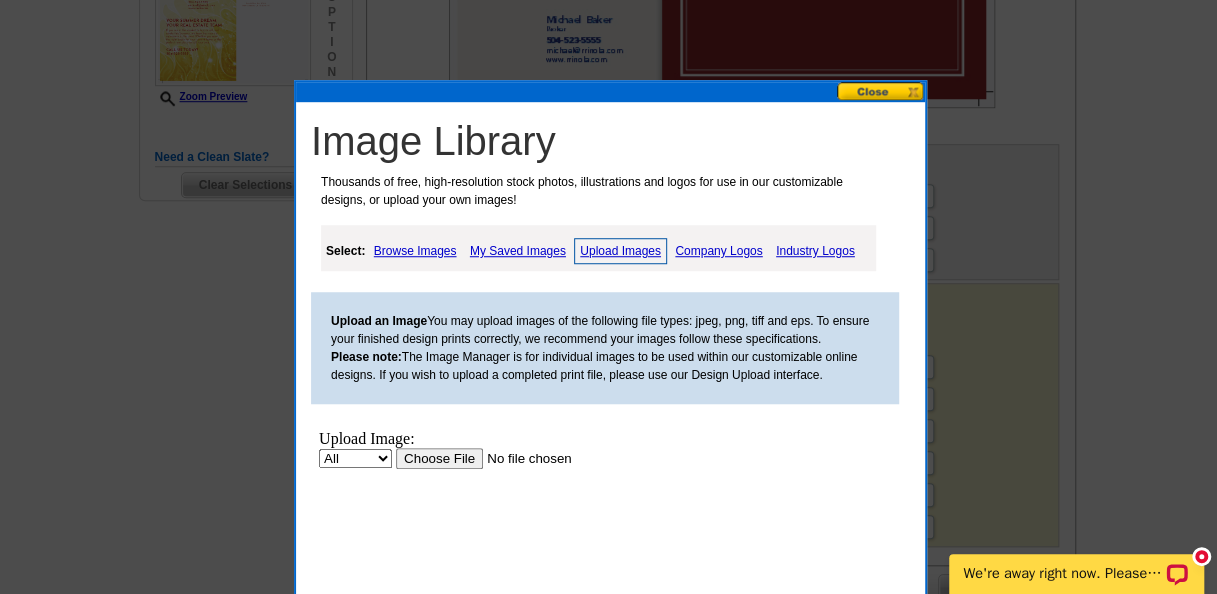 scroll, scrollTop: 0, scrollLeft: 0, axis: both 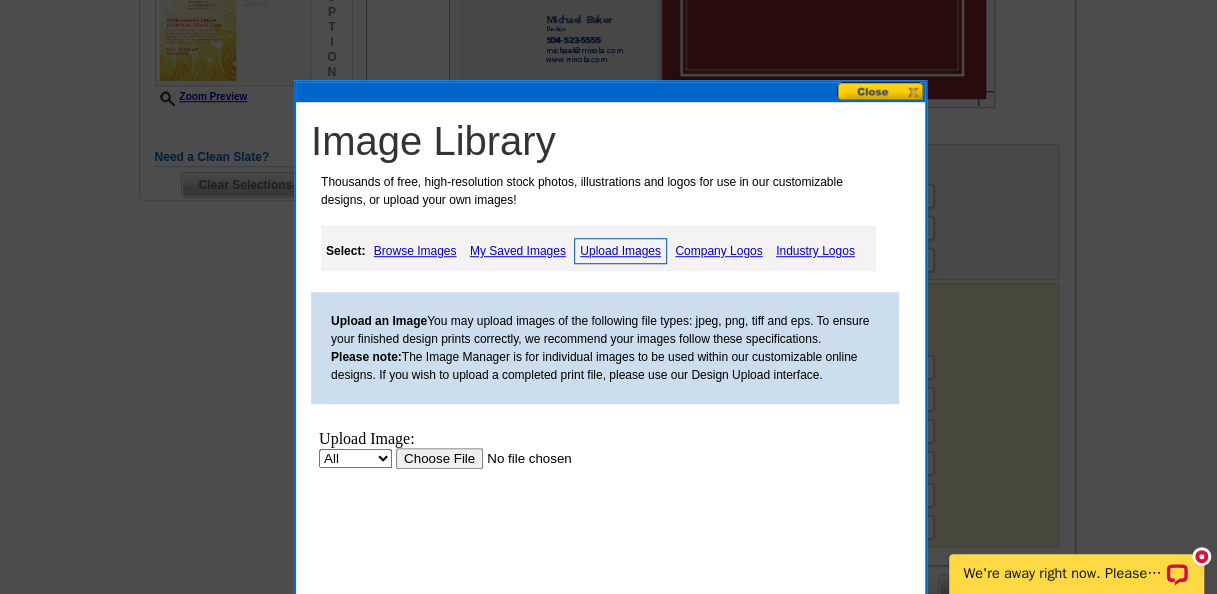 click at bounding box center (522, 458) 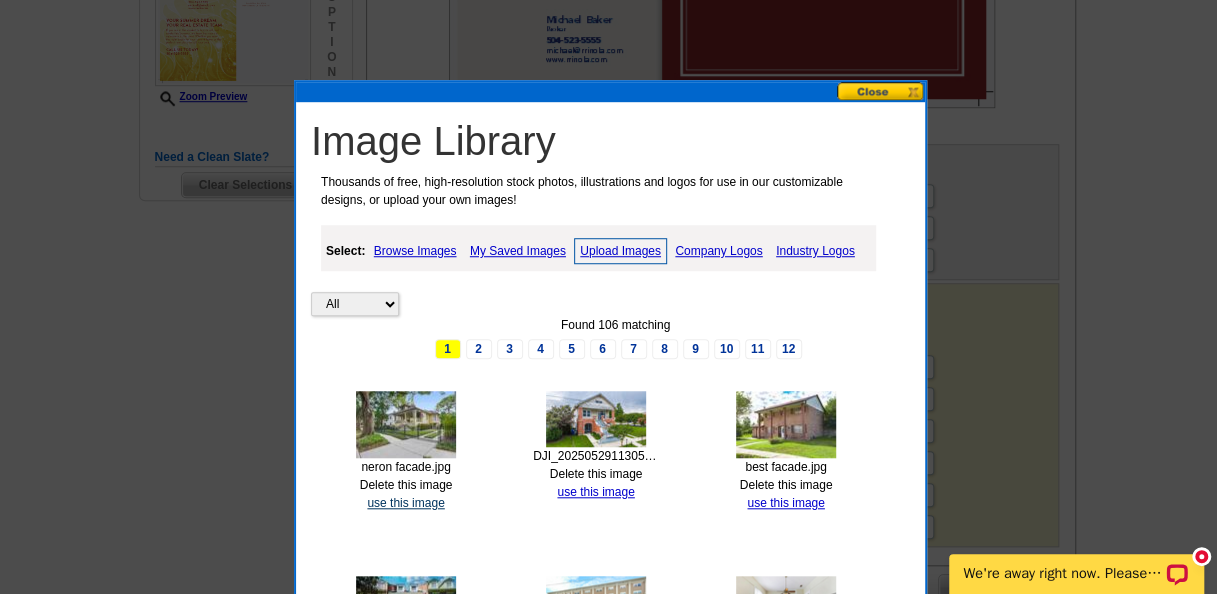 click on "use this image" at bounding box center (405, 503) 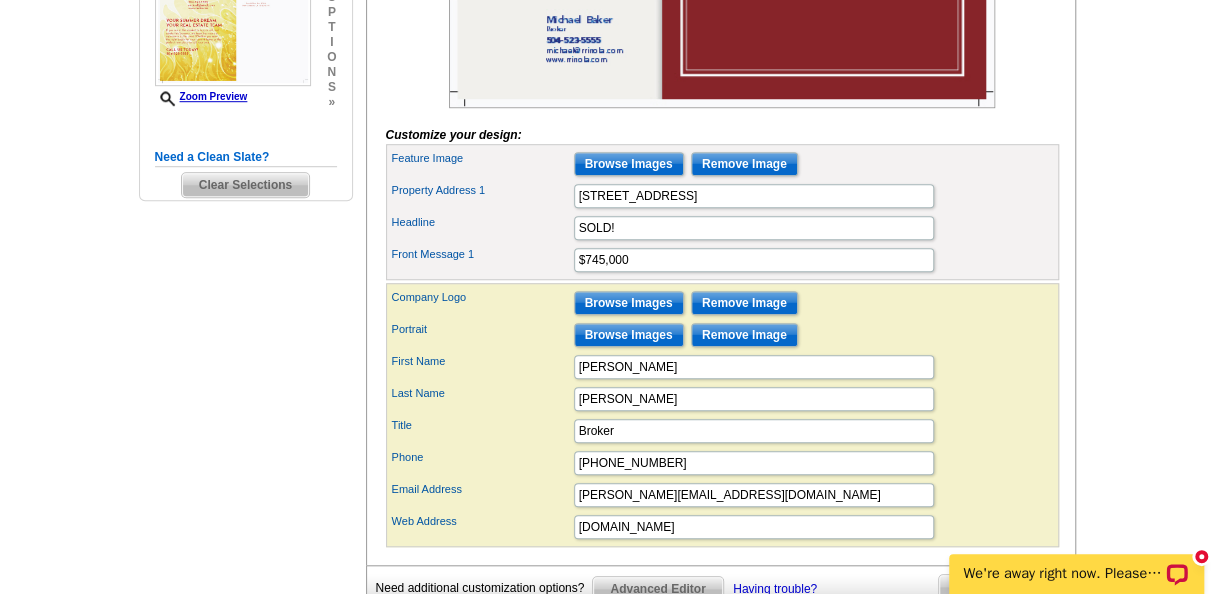 scroll, scrollTop: 0, scrollLeft: 0, axis: both 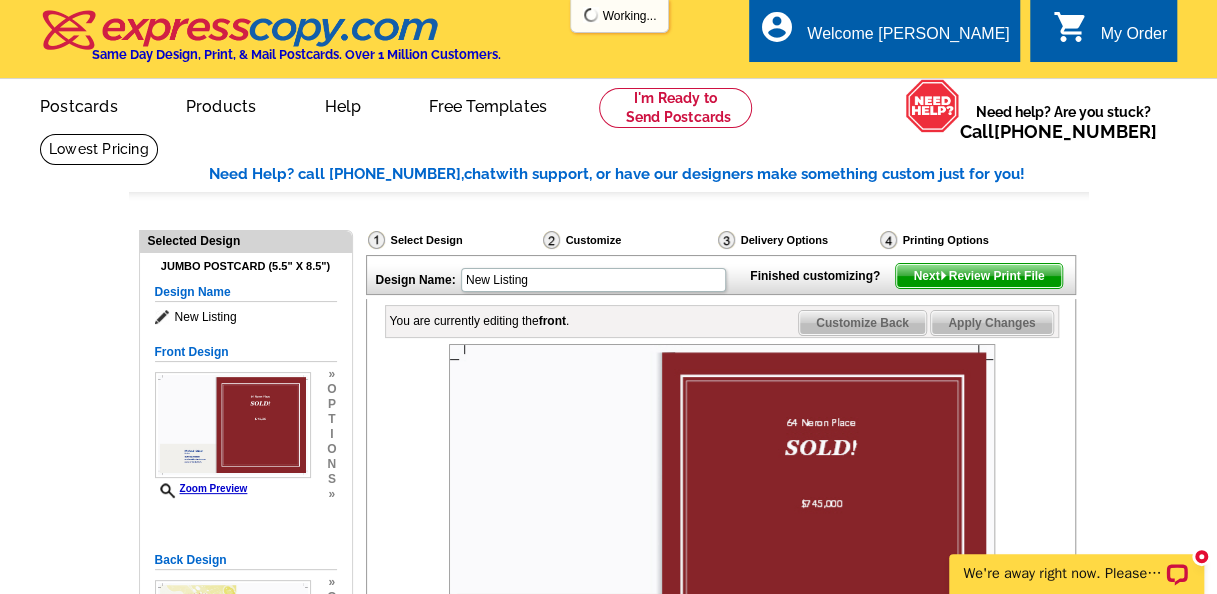 click at bounding box center [722, 526] 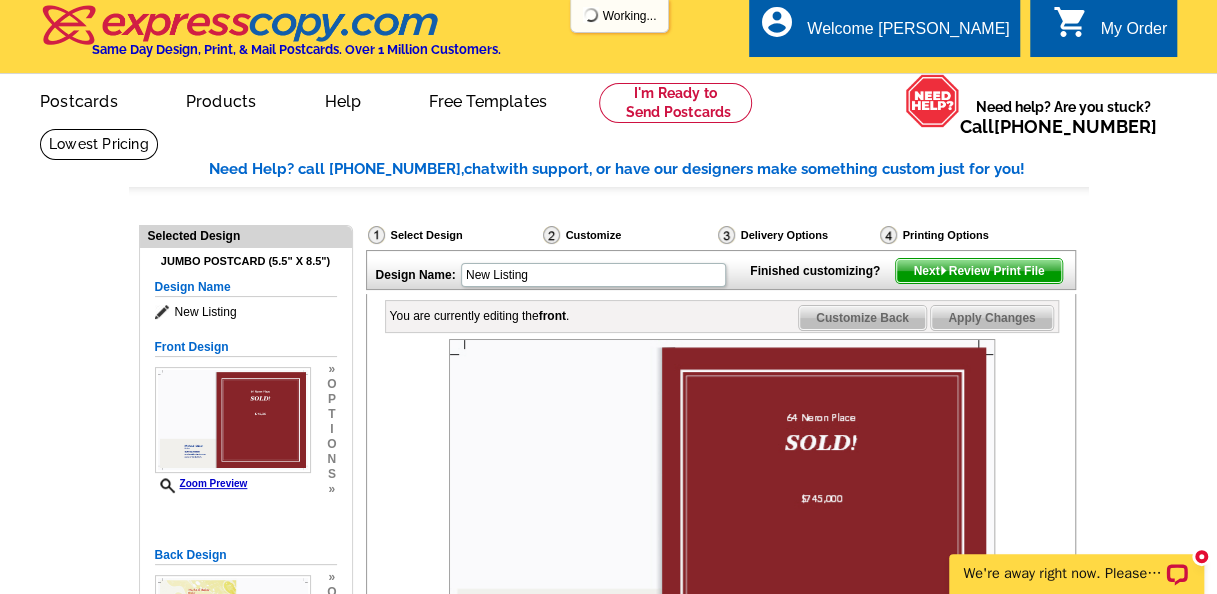 scroll, scrollTop: 200, scrollLeft: 0, axis: vertical 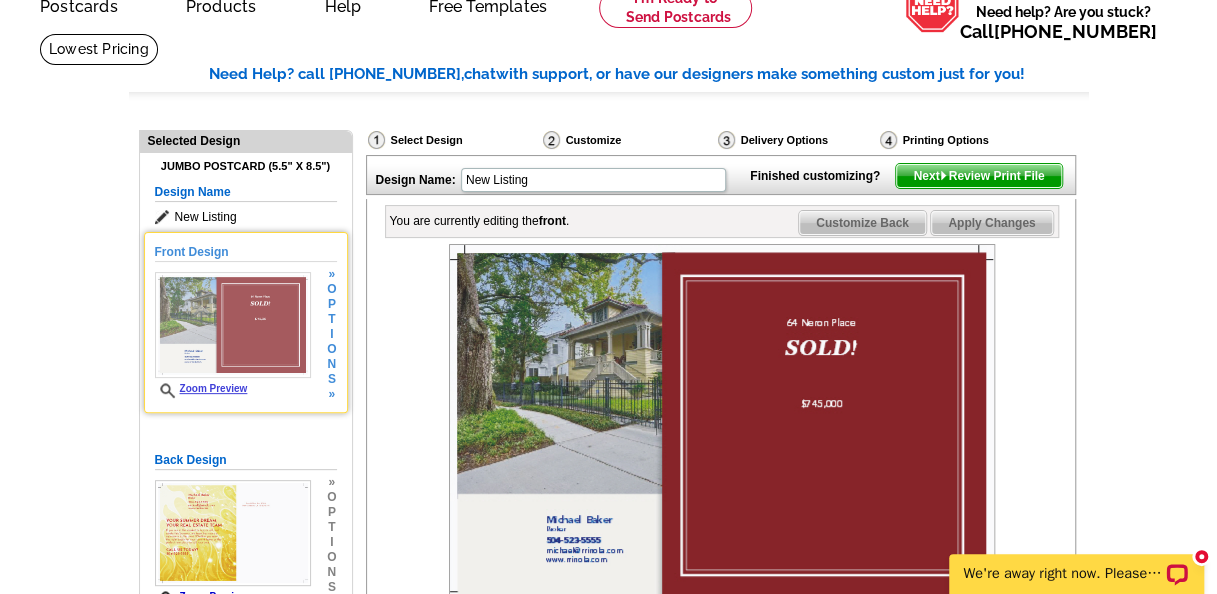 click on "p" at bounding box center [331, 304] 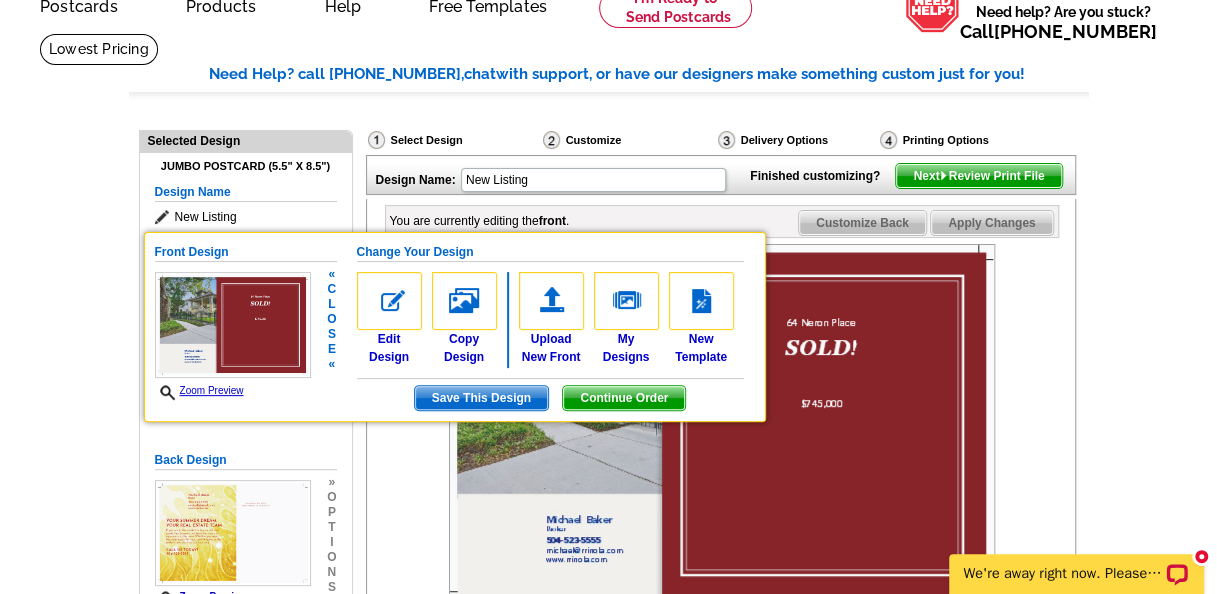 click on "Need Help? call 800-260-5887,  chat  with support, or have our designers make something custom just for you!
Got it, no need for the selection guide next time.
Show Results
Selected Design
Jumbo Postcard (5.5" x 8.5")
Design Name
New Listing
Front Design
Zoom Preview
« c l o s e «
Change Your Design
Edit Design
»" at bounding box center [608, 621] 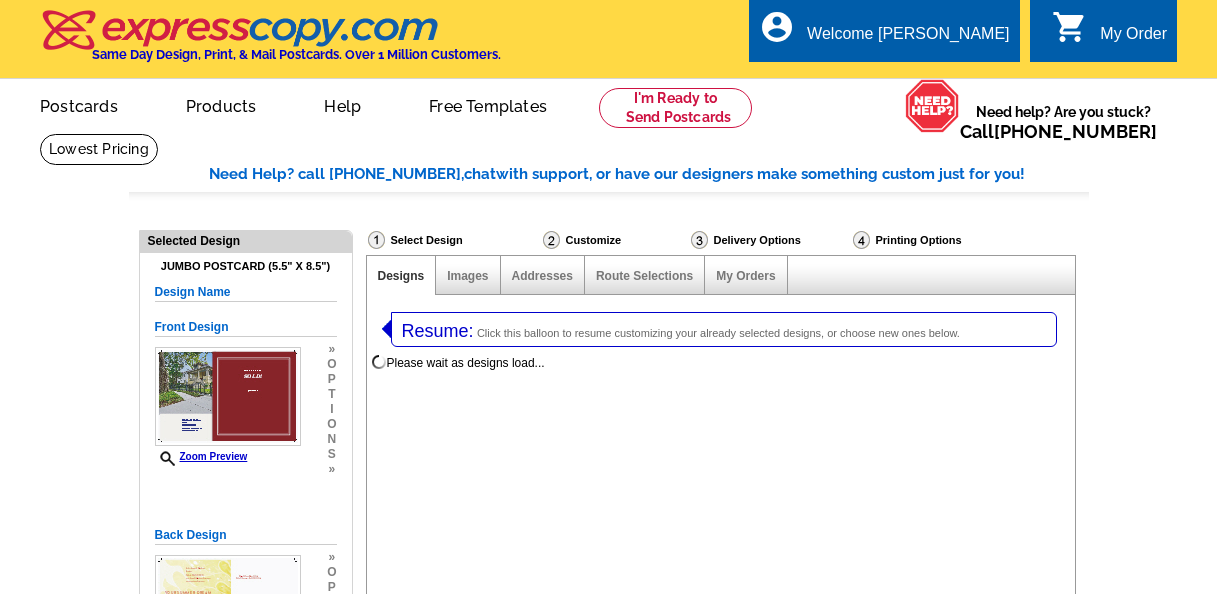 select 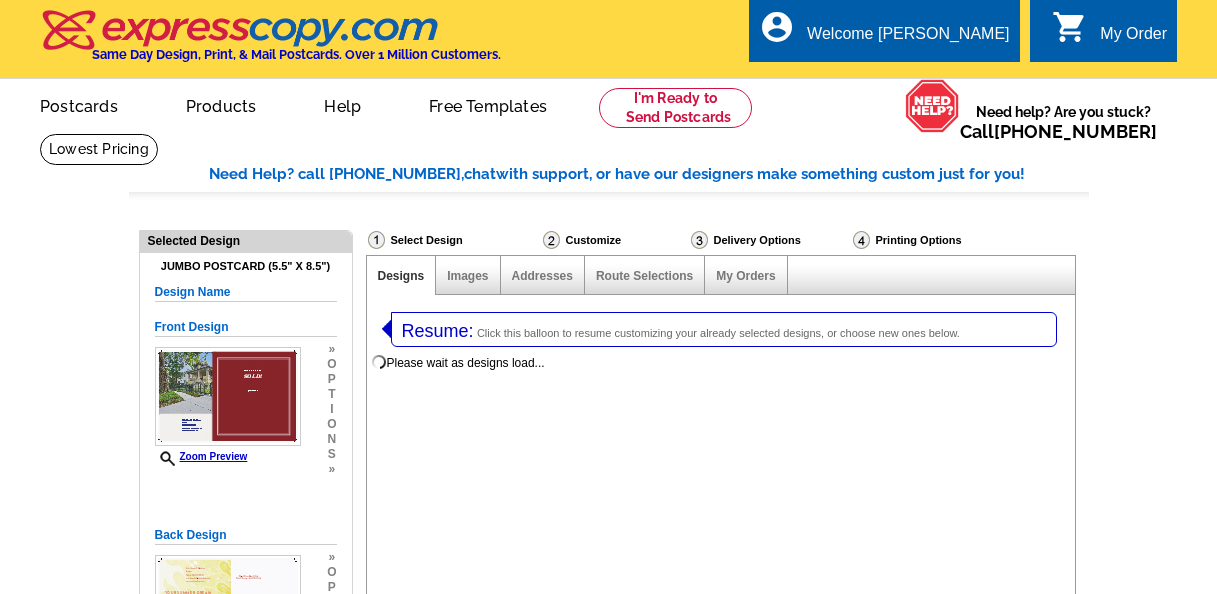 select on "2" 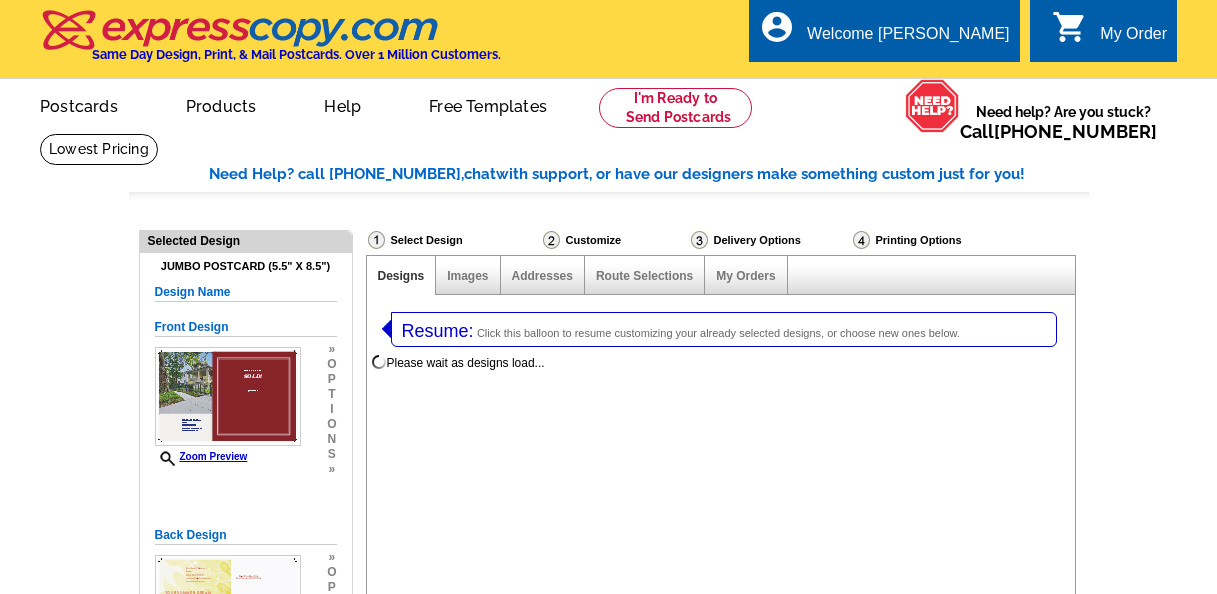 scroll, scrollTop: 301, scrollLeft: 0, axis: vertical 